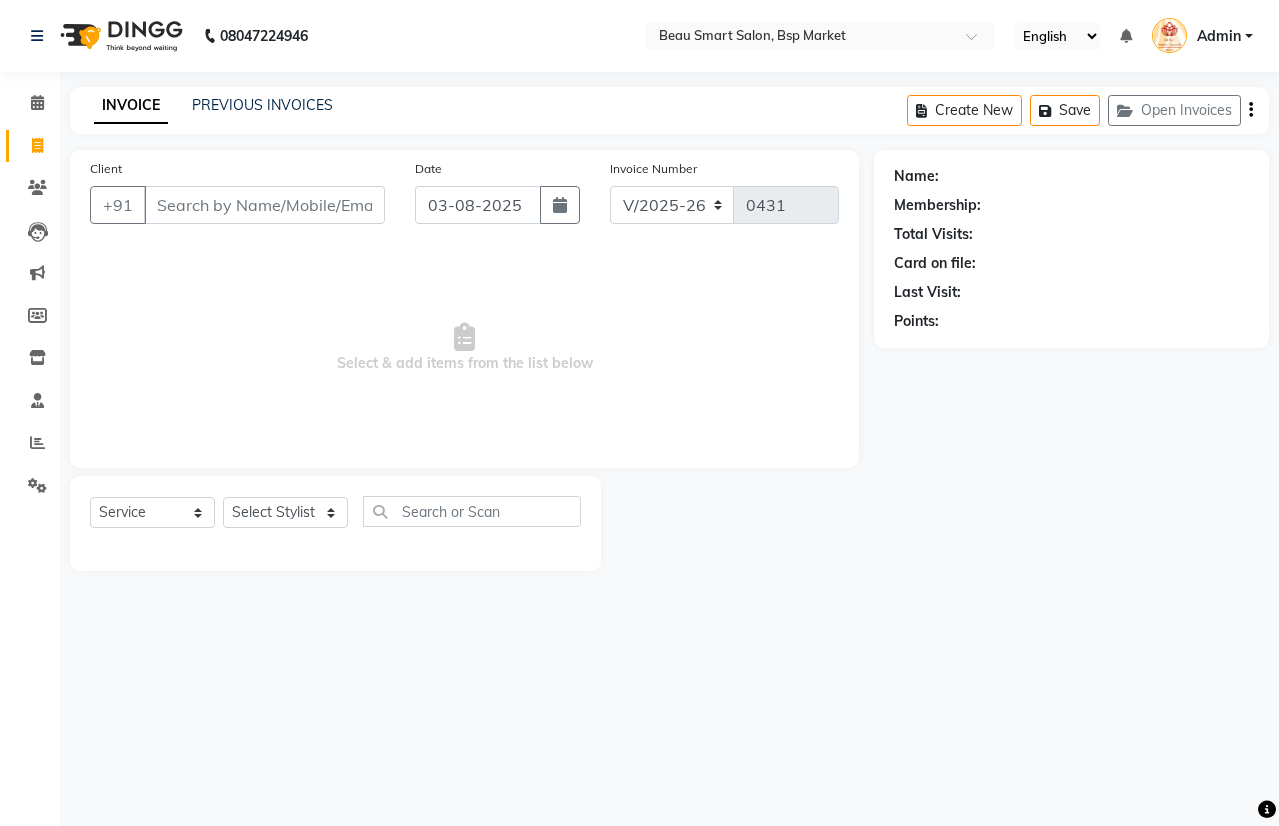 select on "5262" 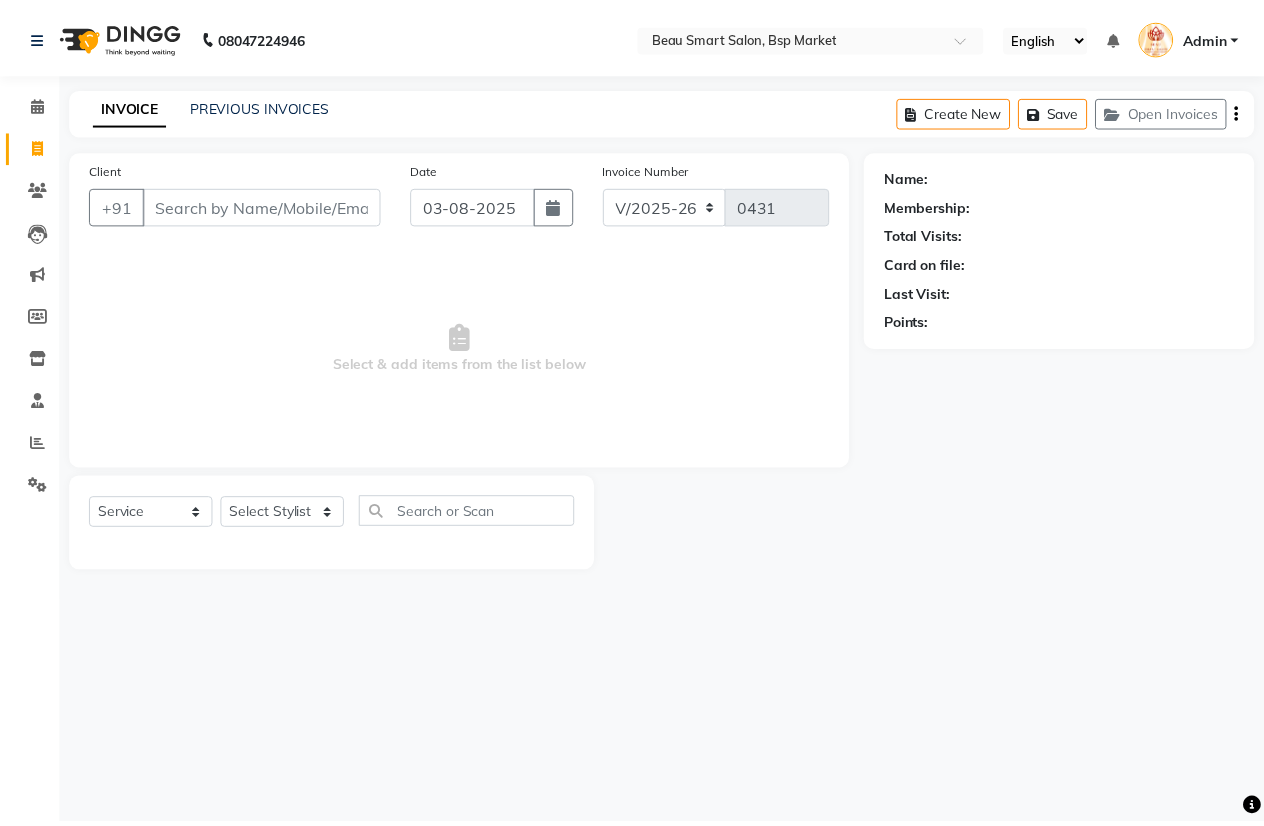 scroll, scrollTop: 0, scrollLeft: 0, axis: both 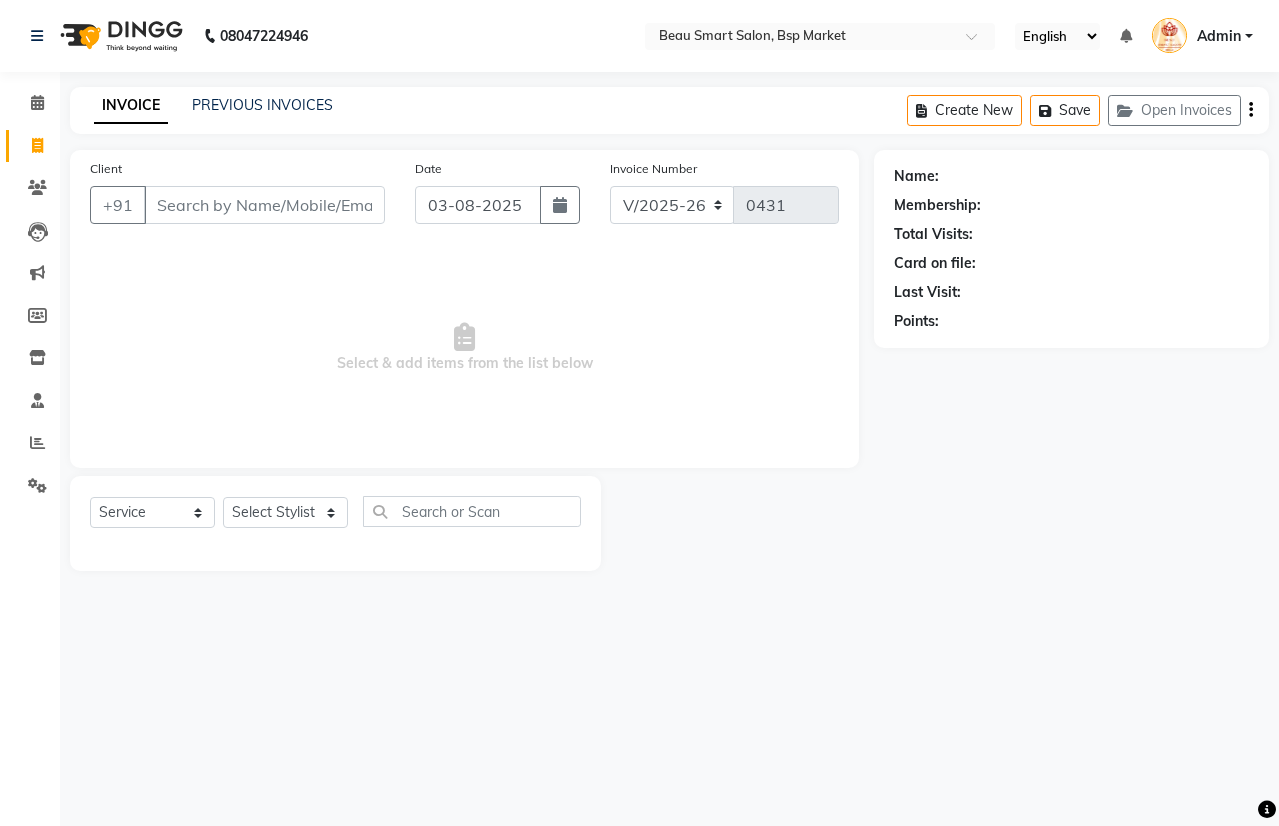 drag, startPoint x: 162, startPoint y: 204, endPoint x: 148, endPoint y: 200, distance: 14.56022 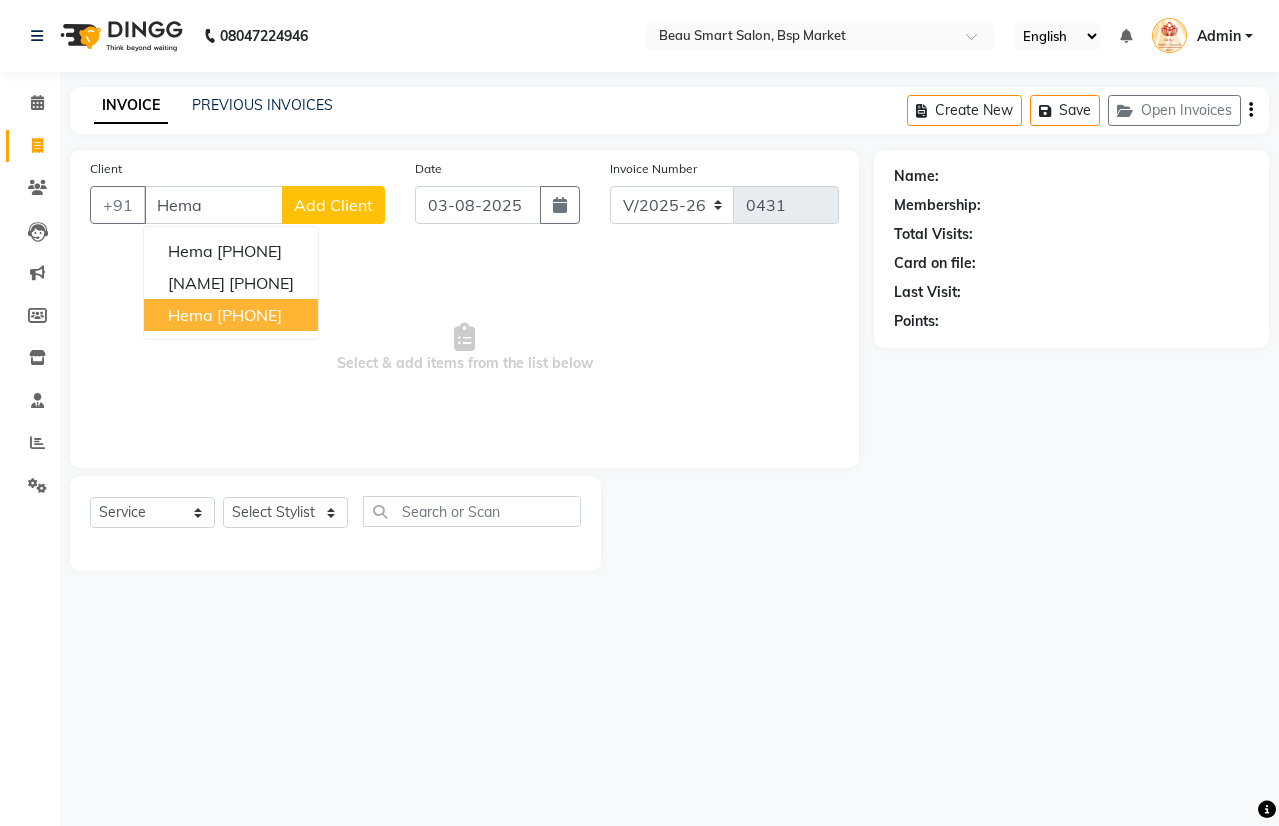 click on "[PHONE]" at bounding box center [249, 315] 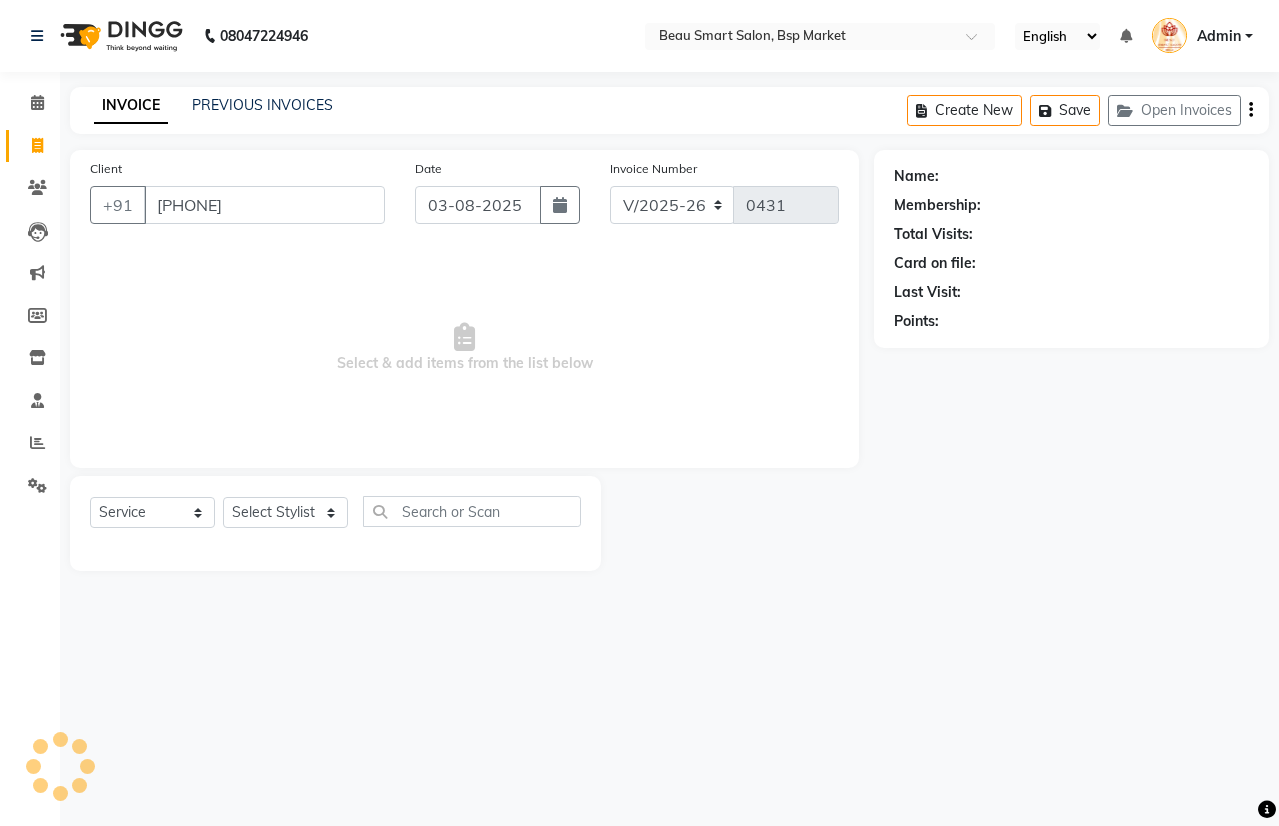 type on "[PHONE]" 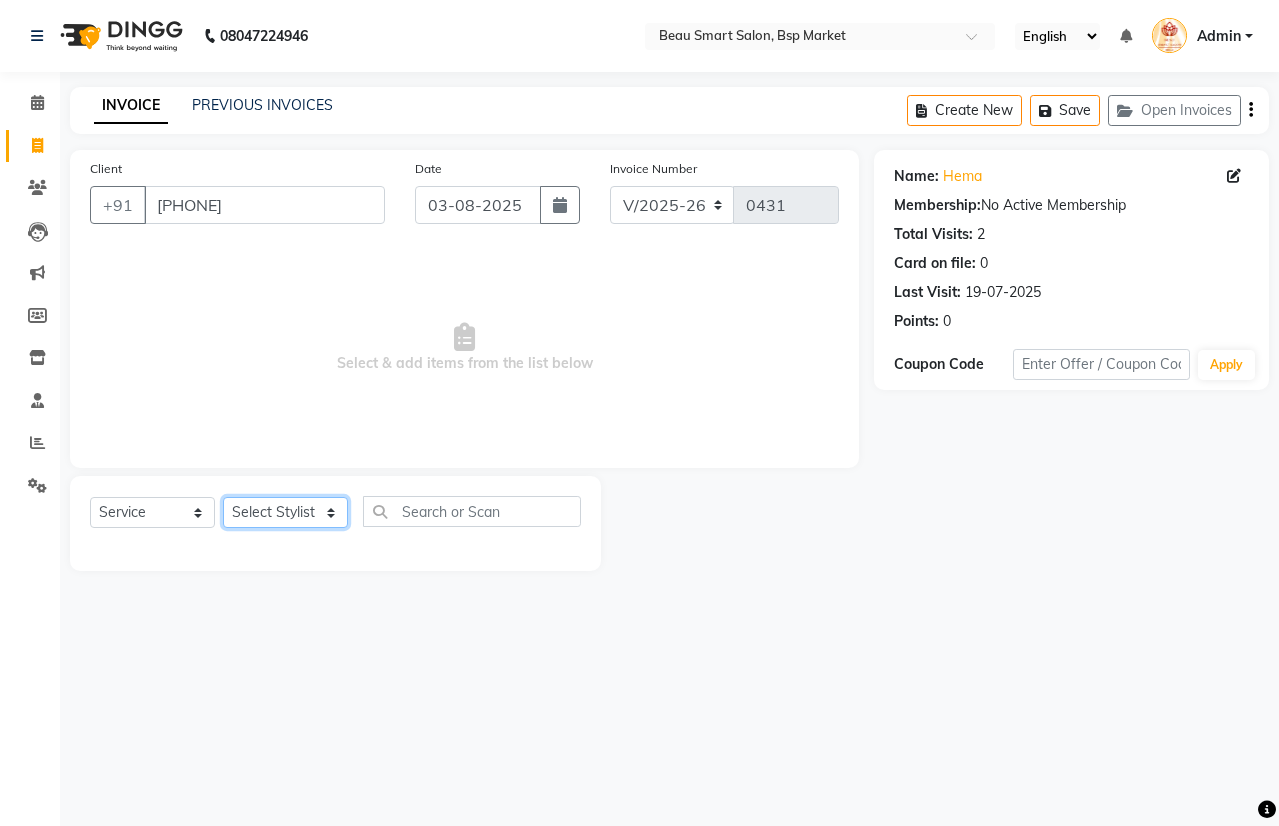 click on "Select Stylist [NAME] [NAME] [NAME] [NAME] [NAME] [NAME] [NAME] [NAME] [NAME] [NAME]" 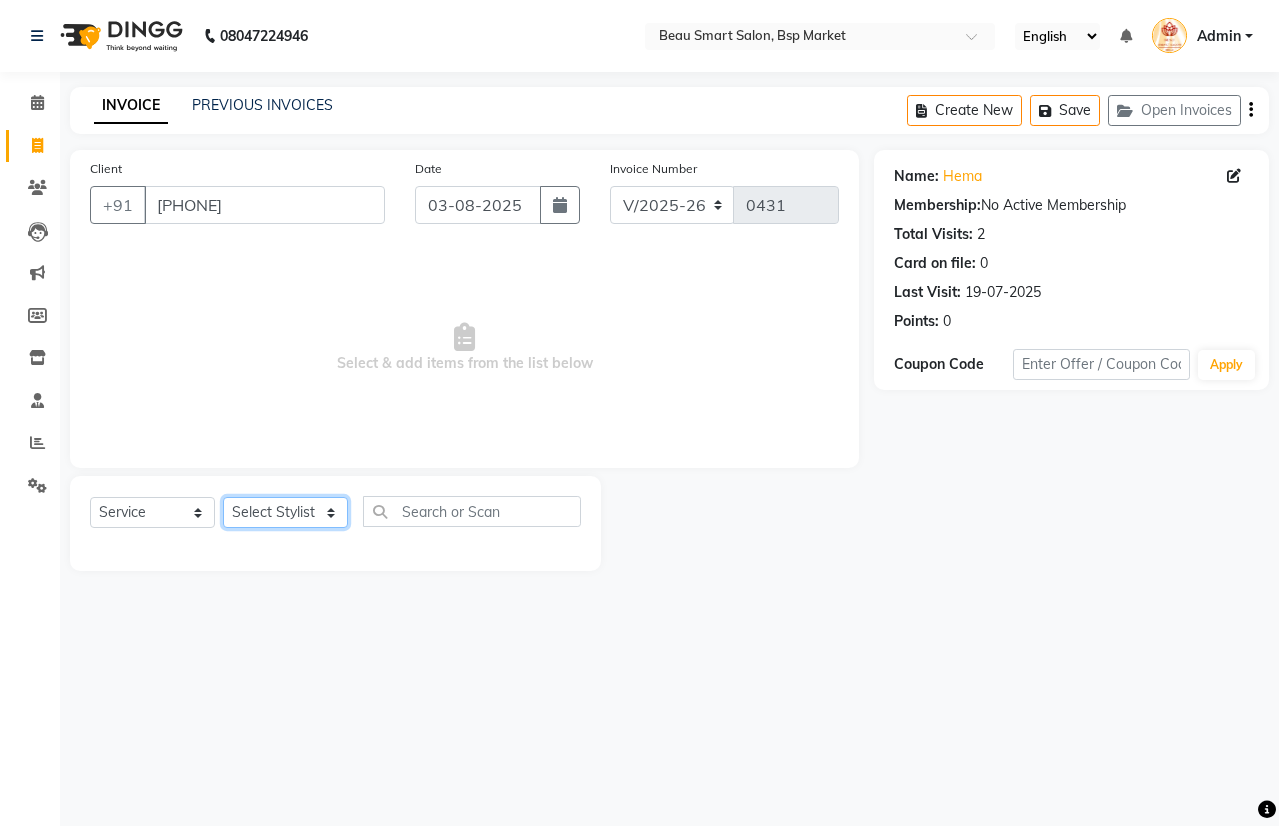 select on "[POSTAL_CODE]" 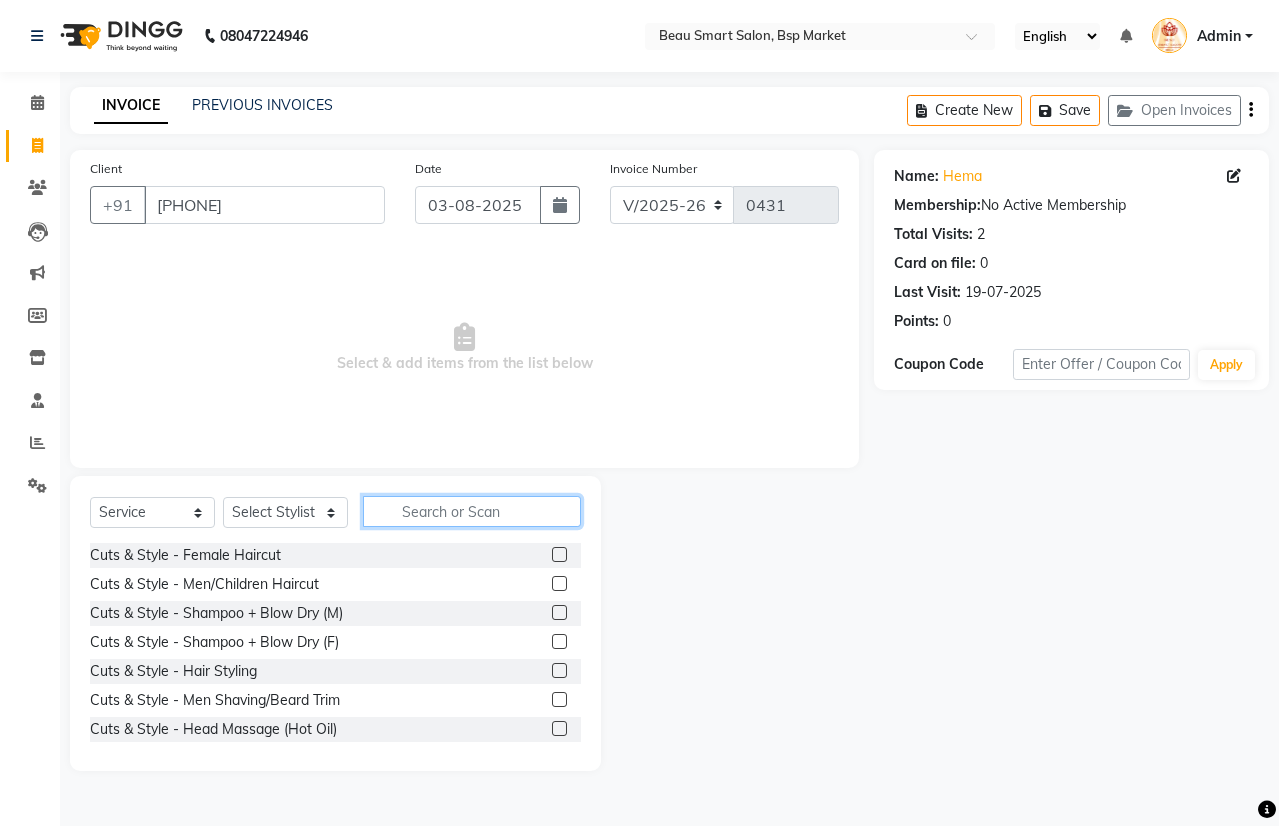 click 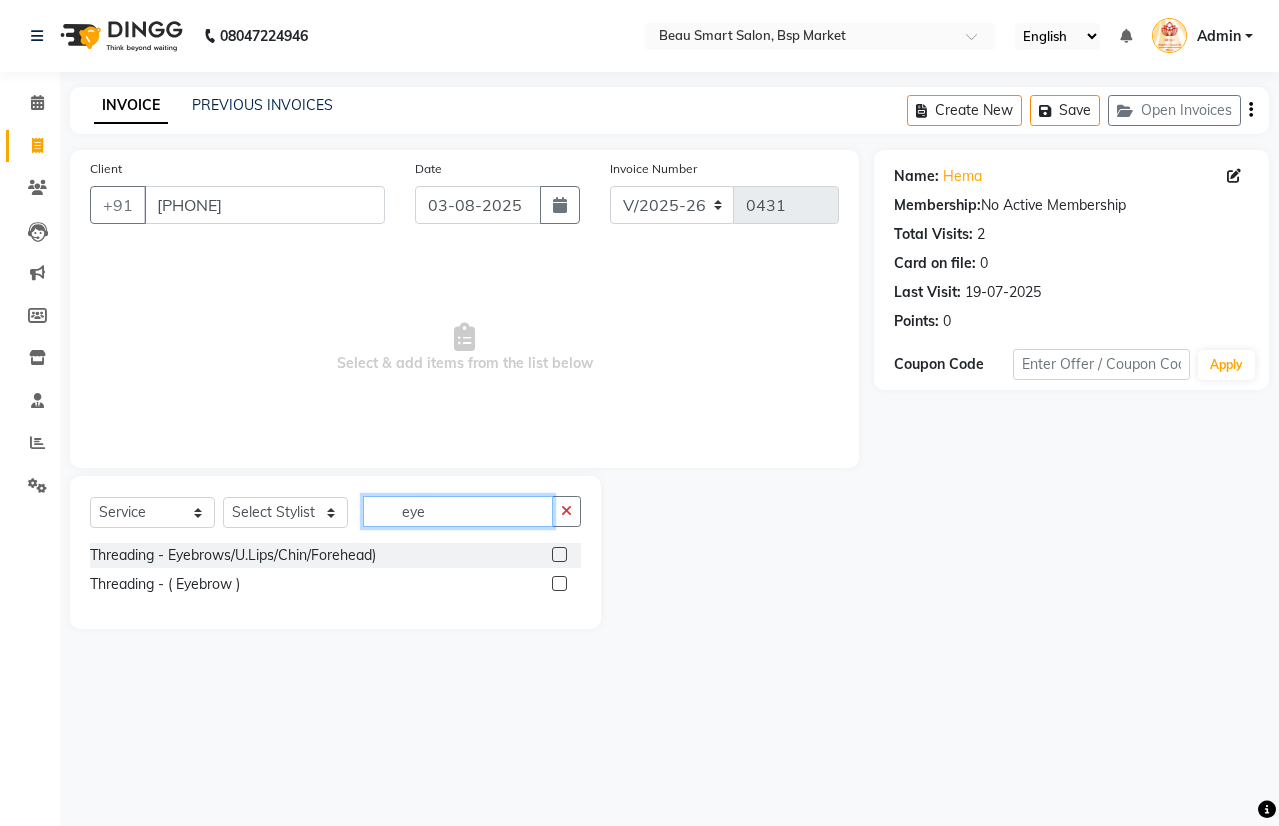 type on "eye" 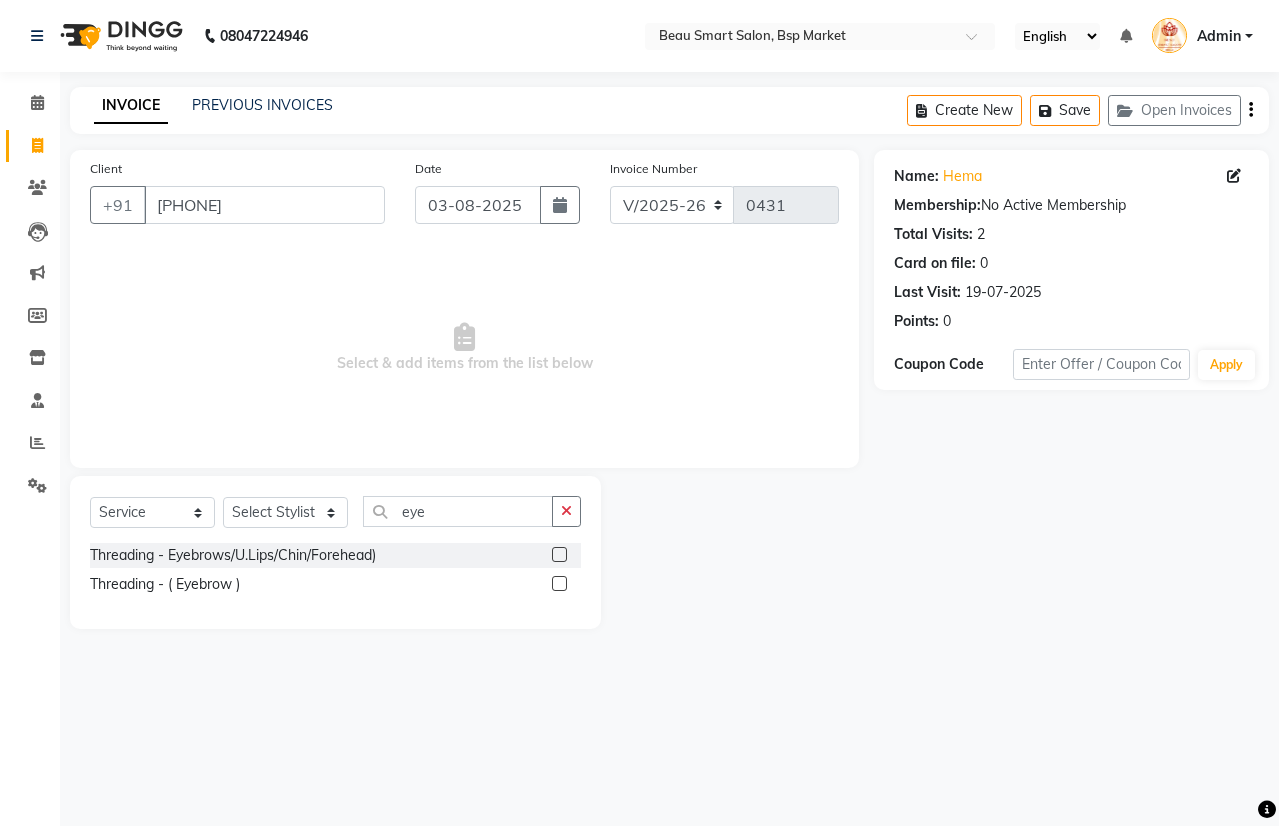 click 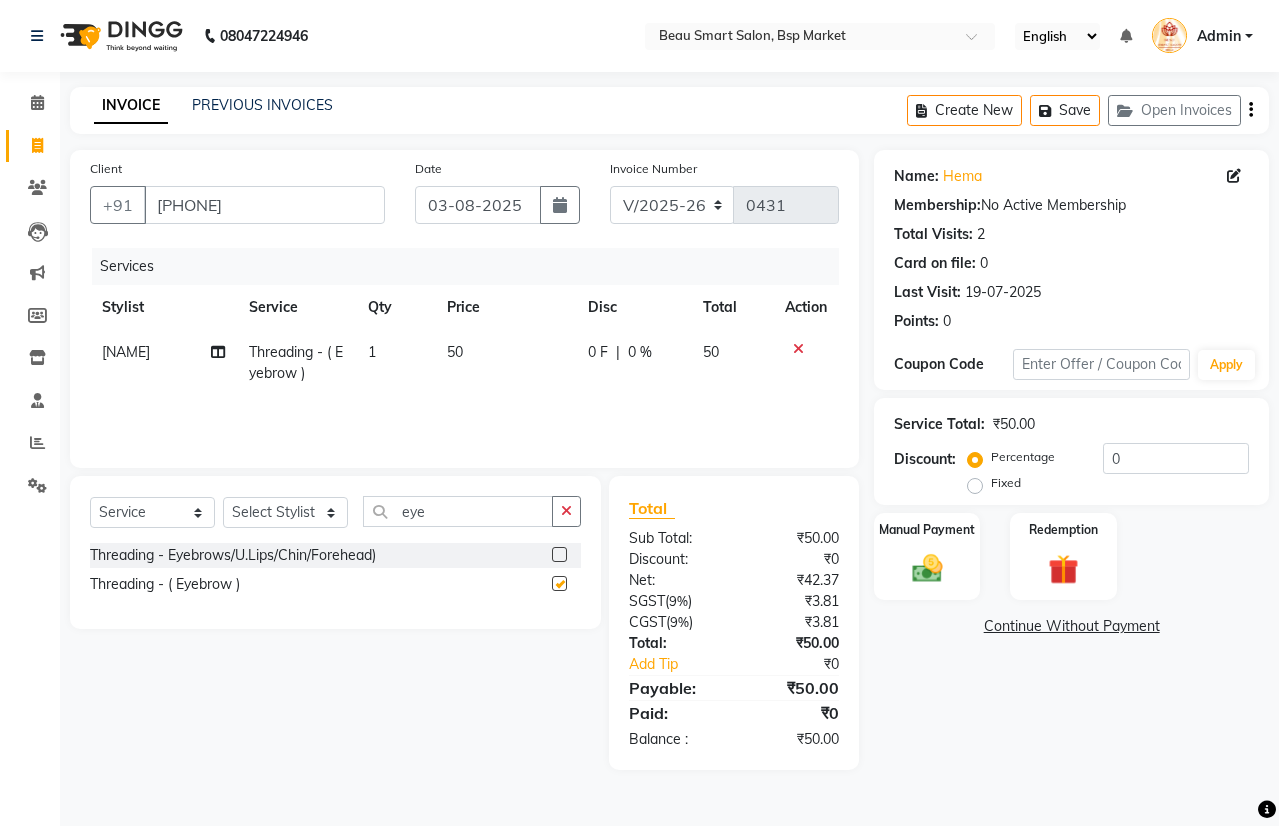 checkbox on "false" 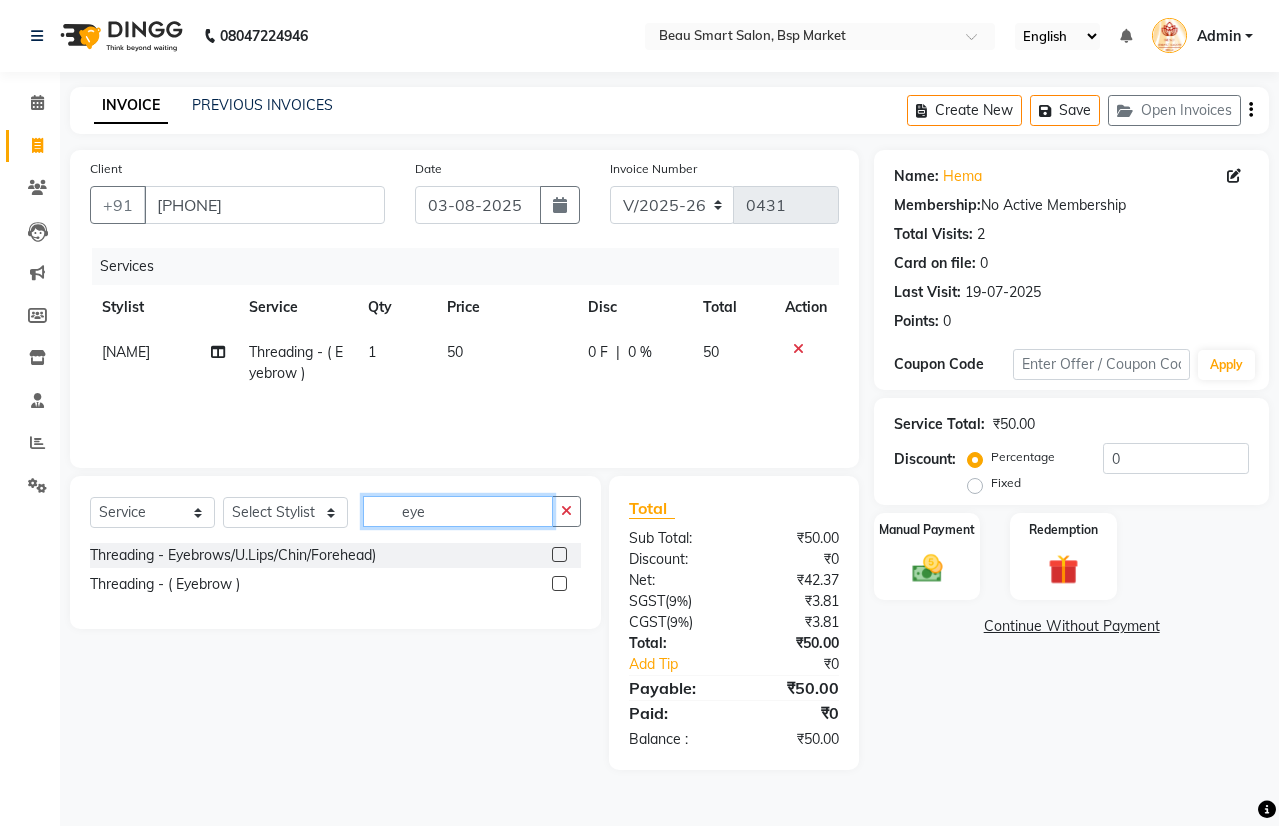 click on "eye" 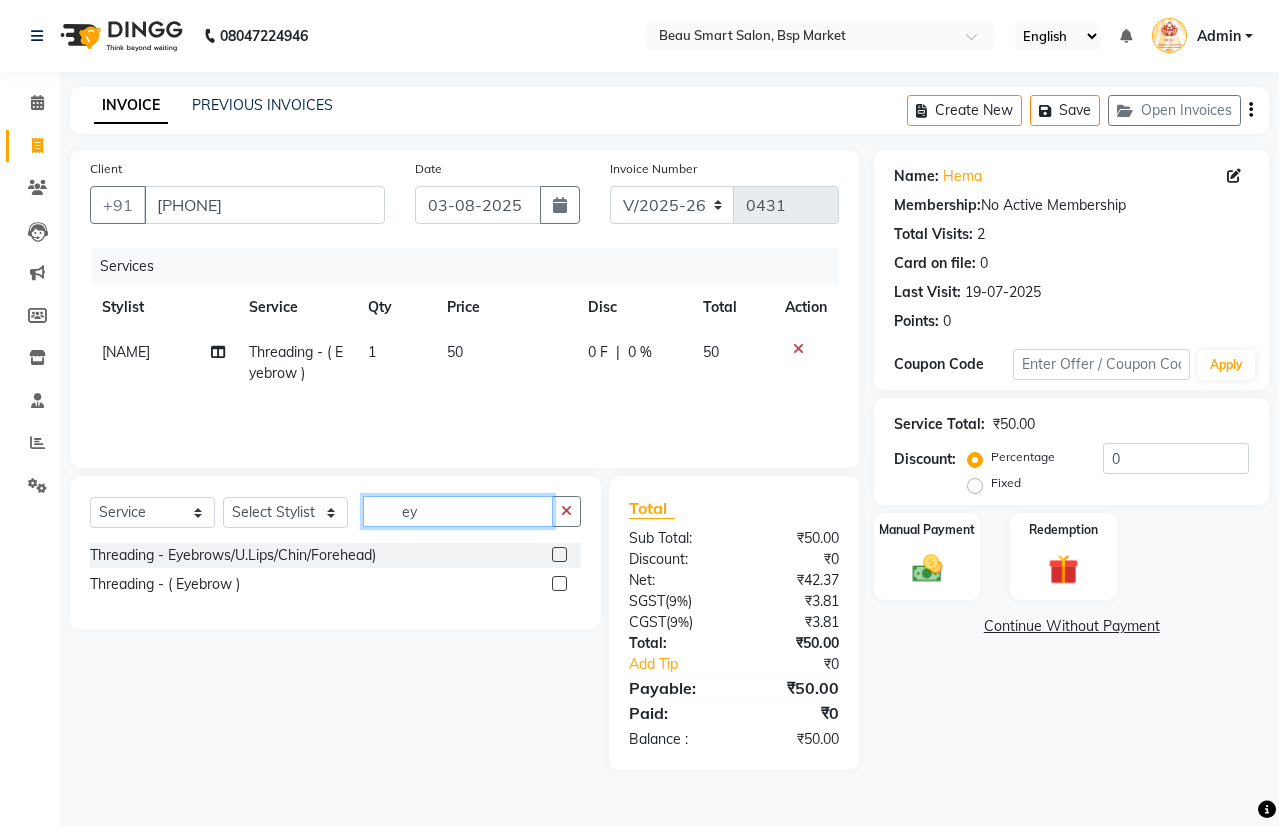 type on "e" 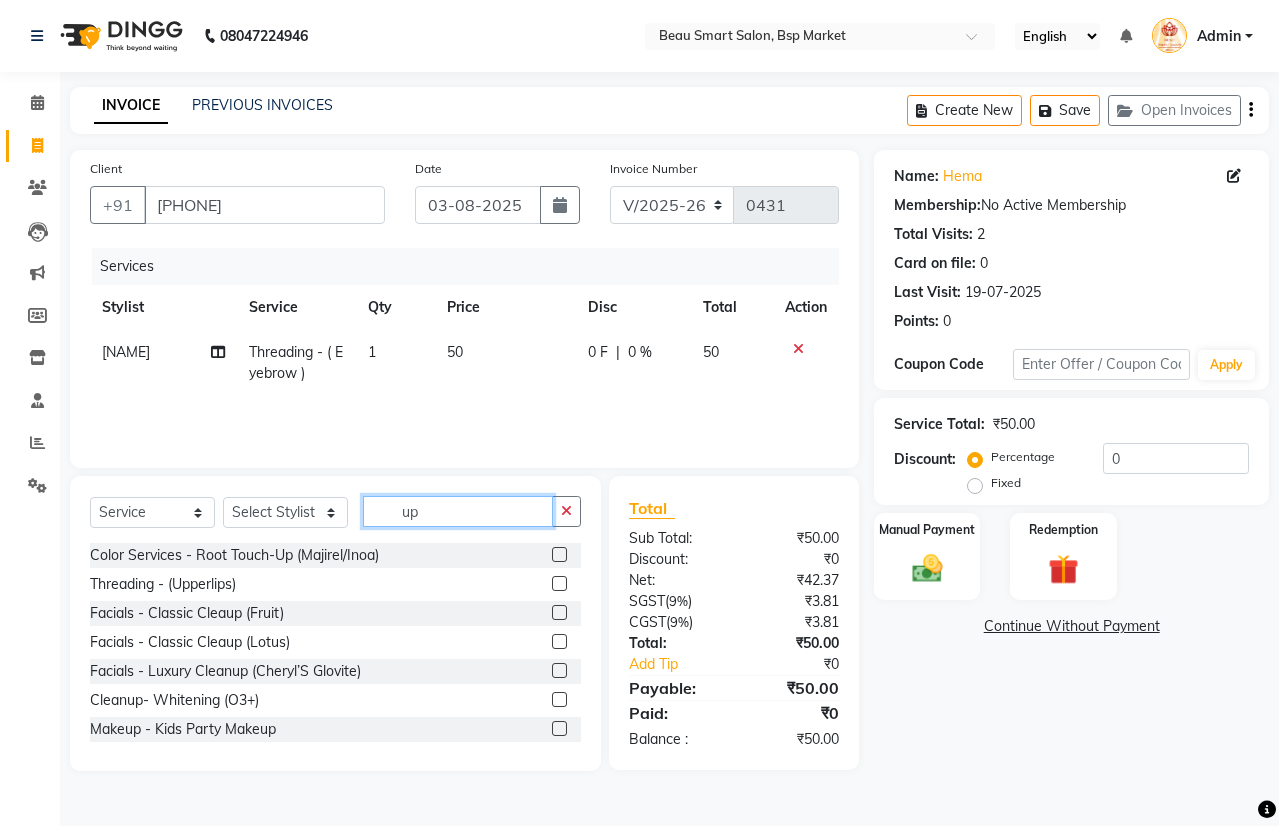 type on "up" 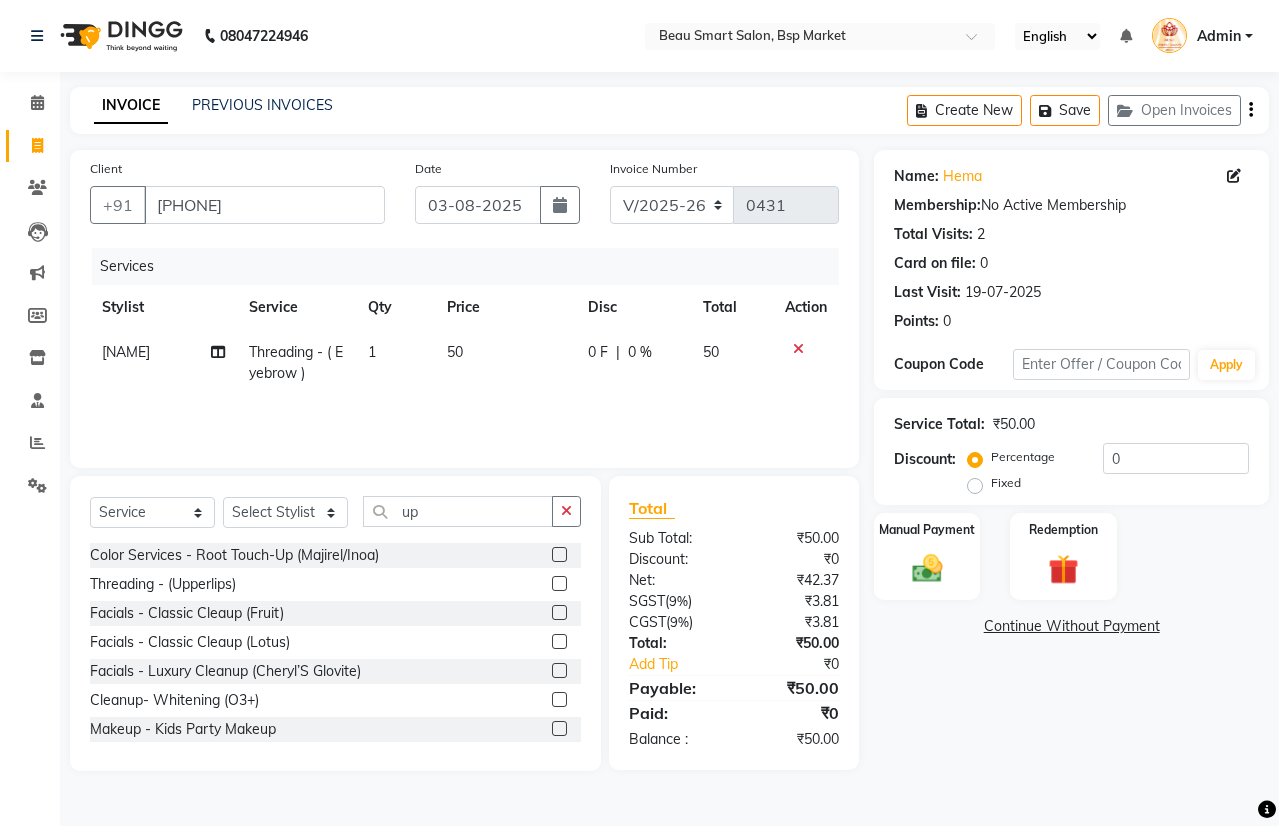 click 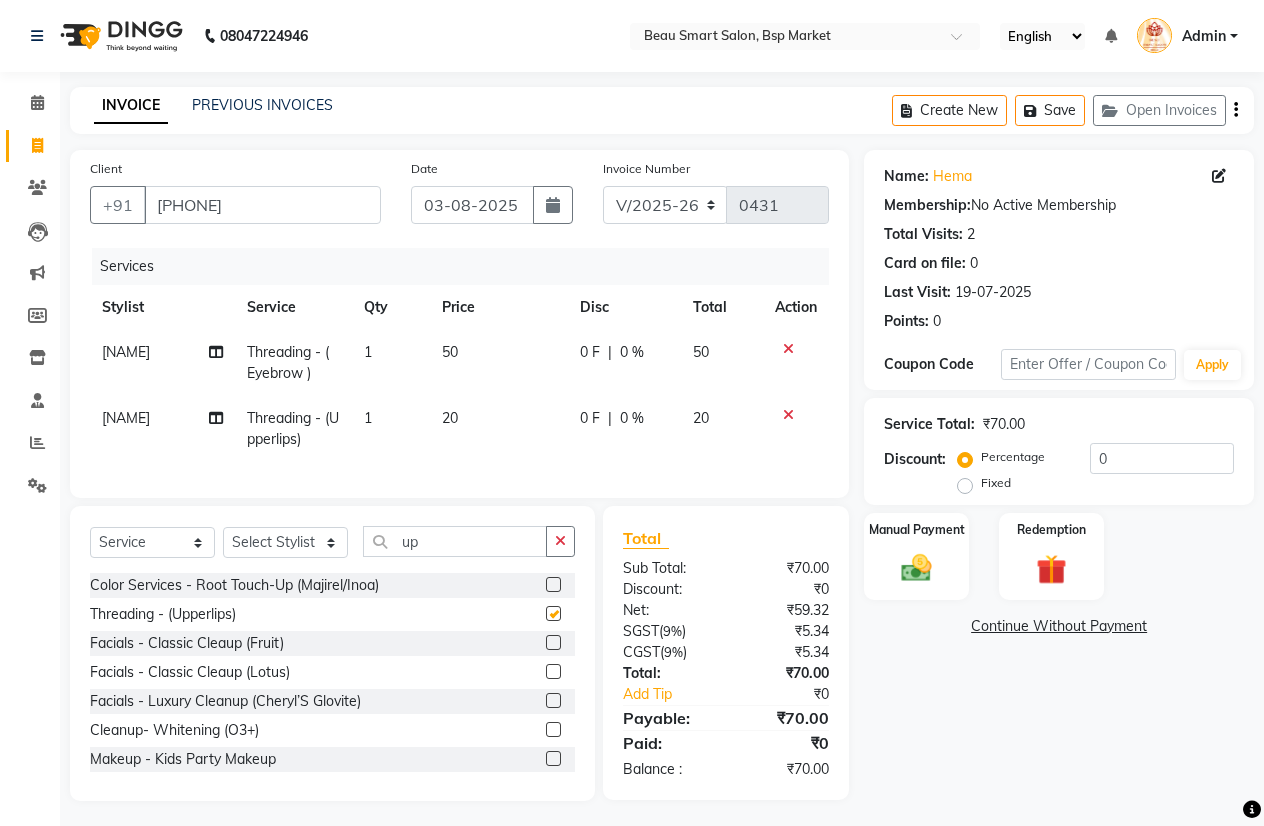 checkbox on "false" 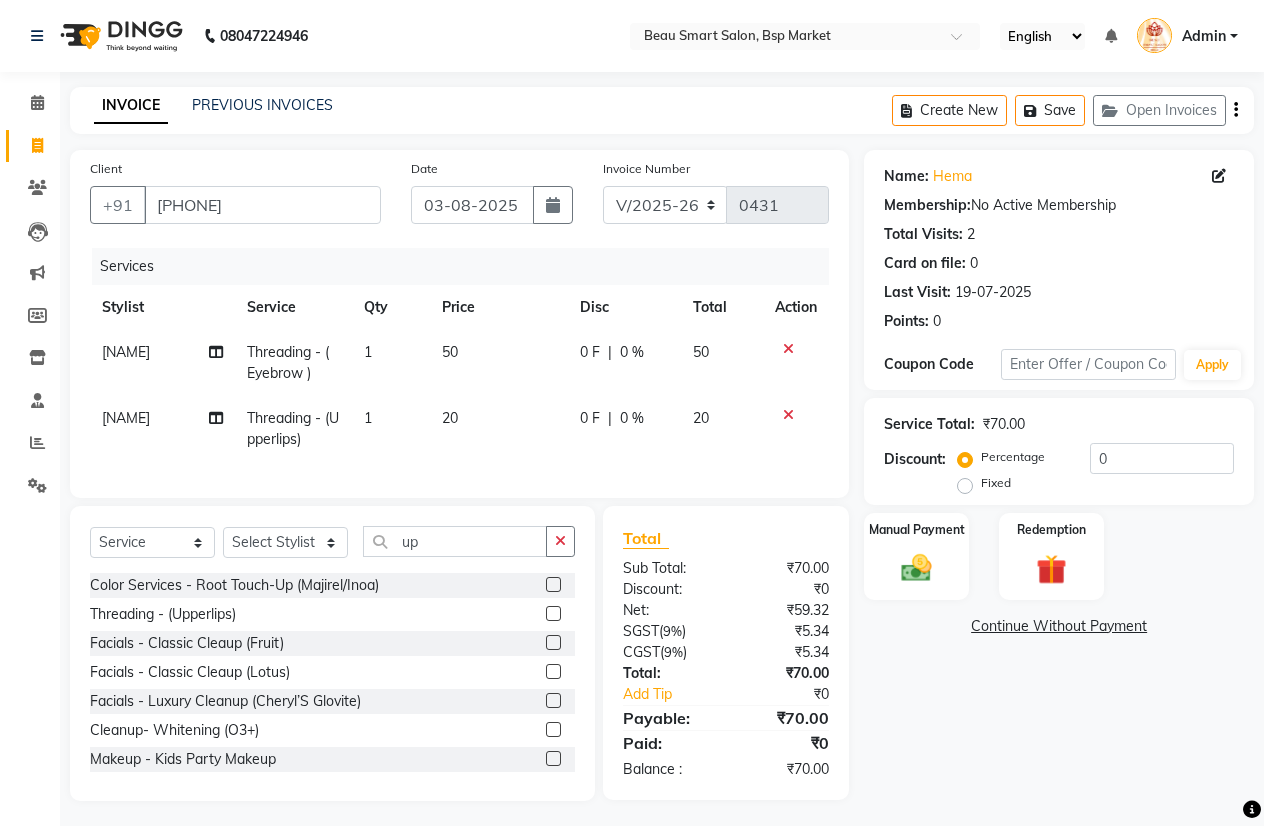 click on "20" 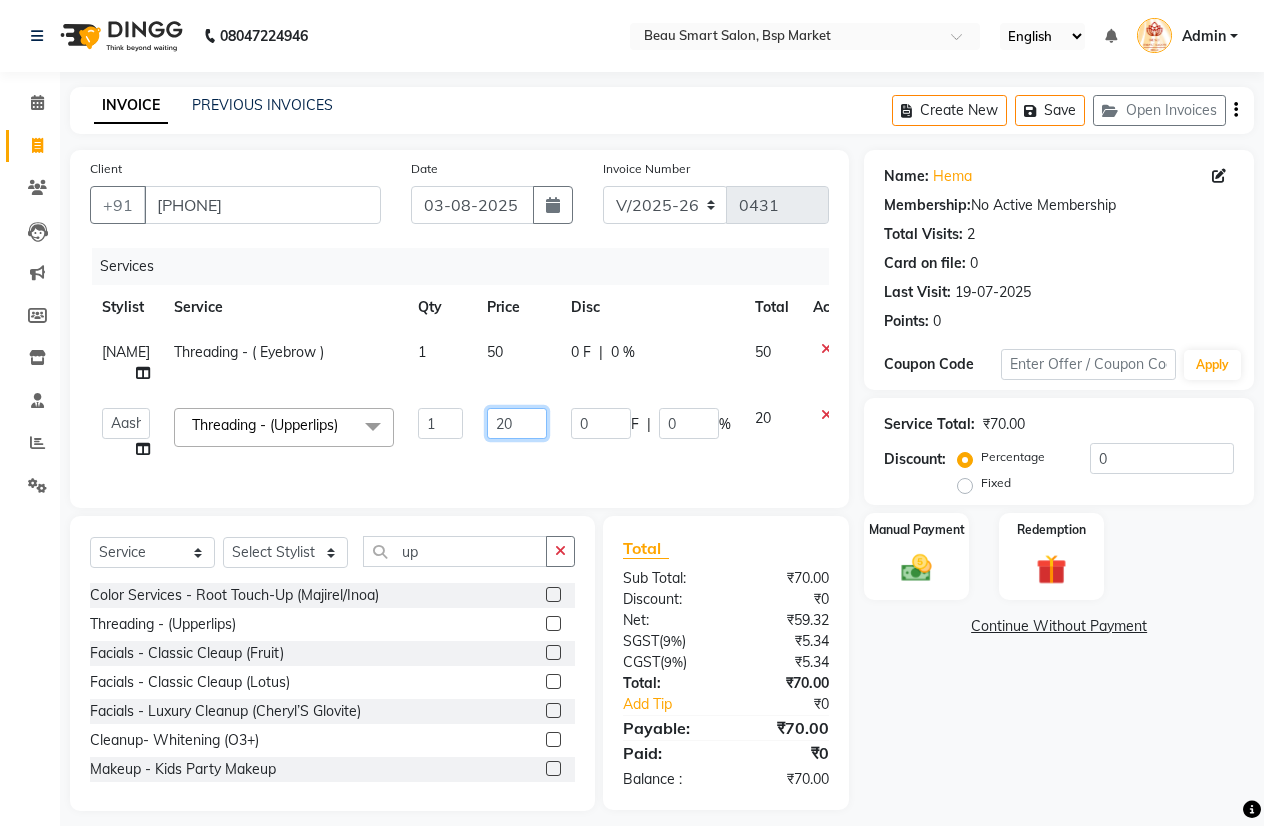 click on "20" 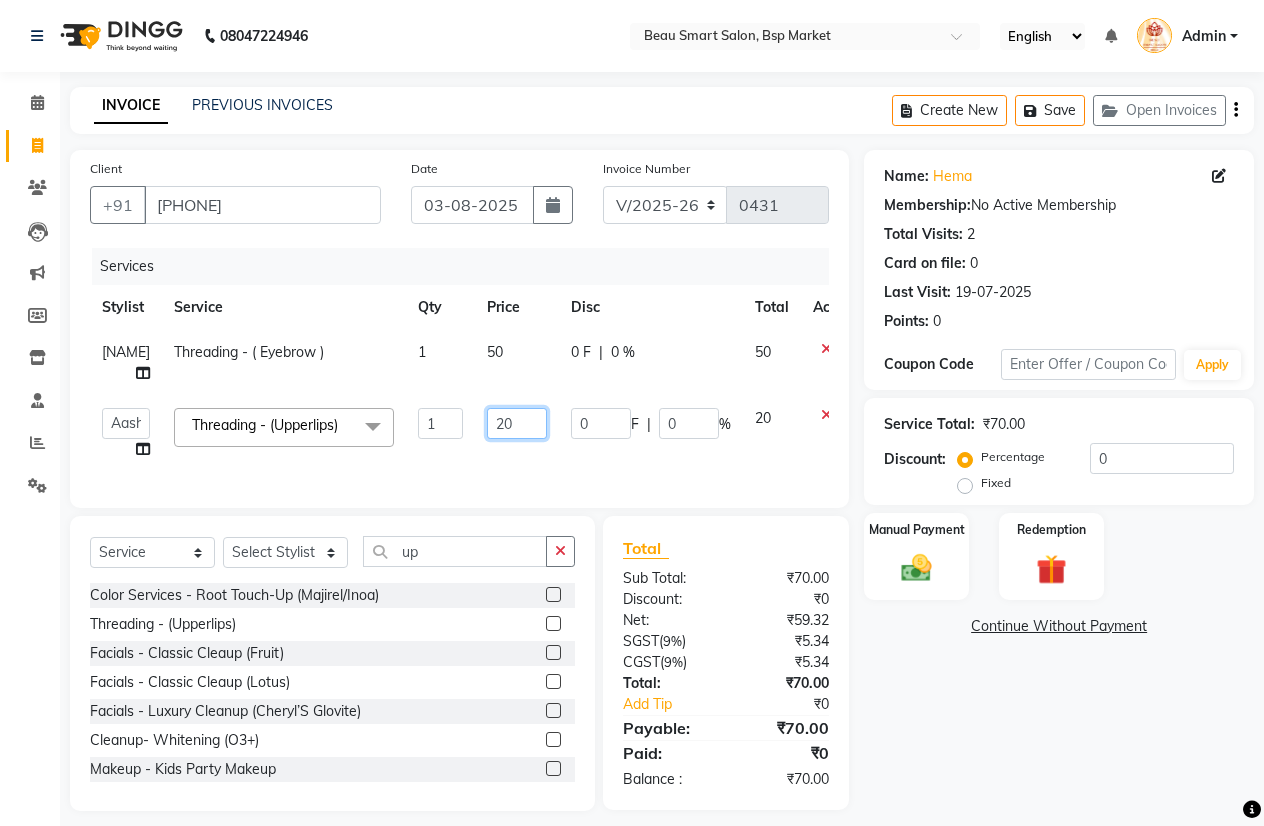 type on "2" 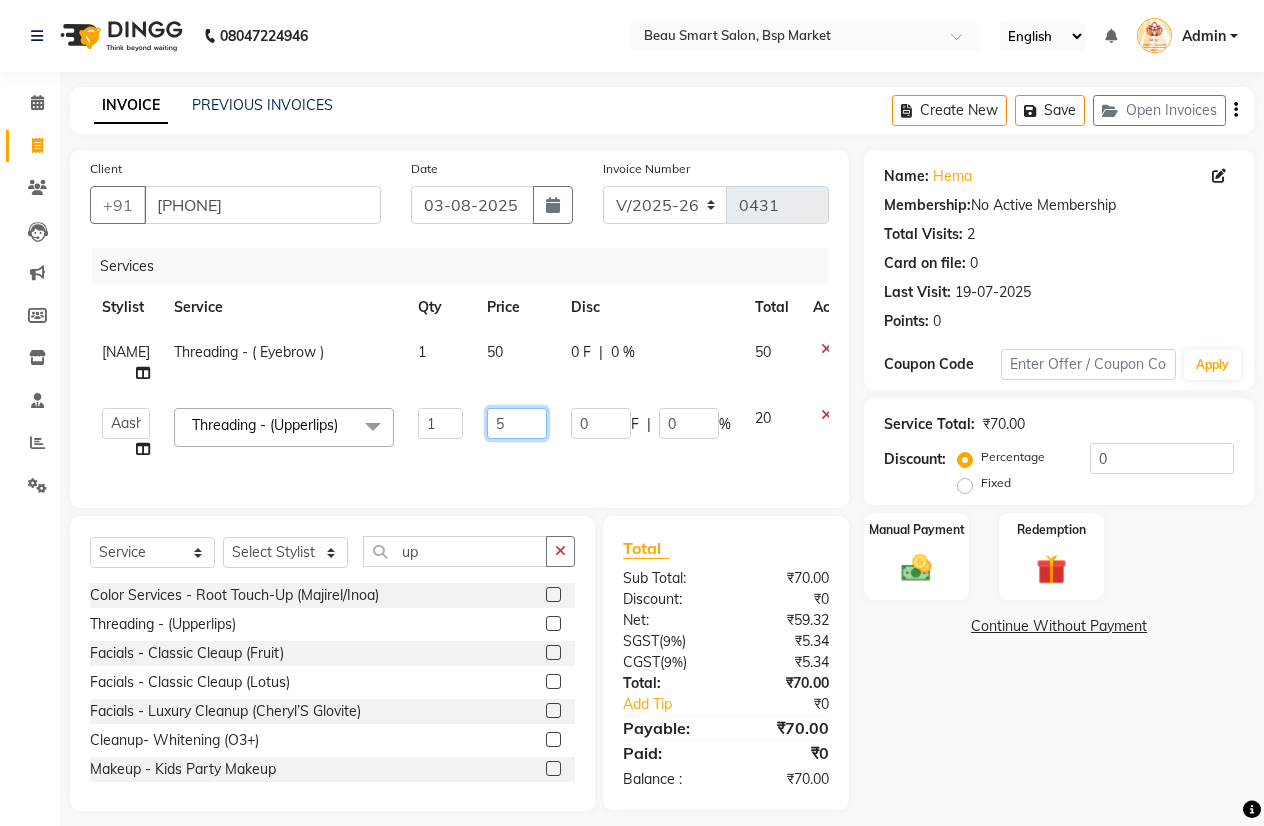 type on "50" 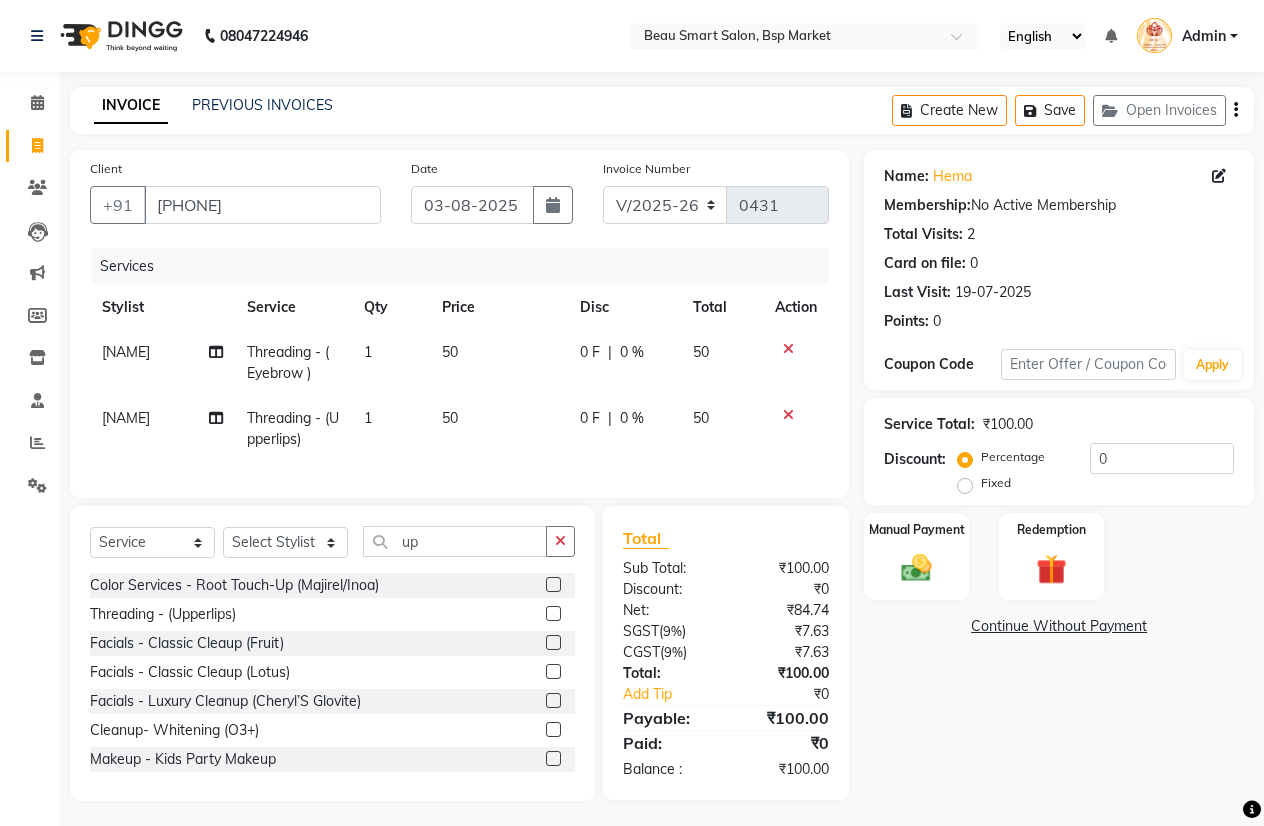 click on "Name: [NAME]  Membership:  No Active Membership  Total Visits:  2 Card on file:  0 Last Visit:   [DATE] Points:   0  Coupon Code Apply Service Total:  ₹100.00  Discount:  Percentage   Fixed  0 Manual Payment Redemption  Continue Without Payment" 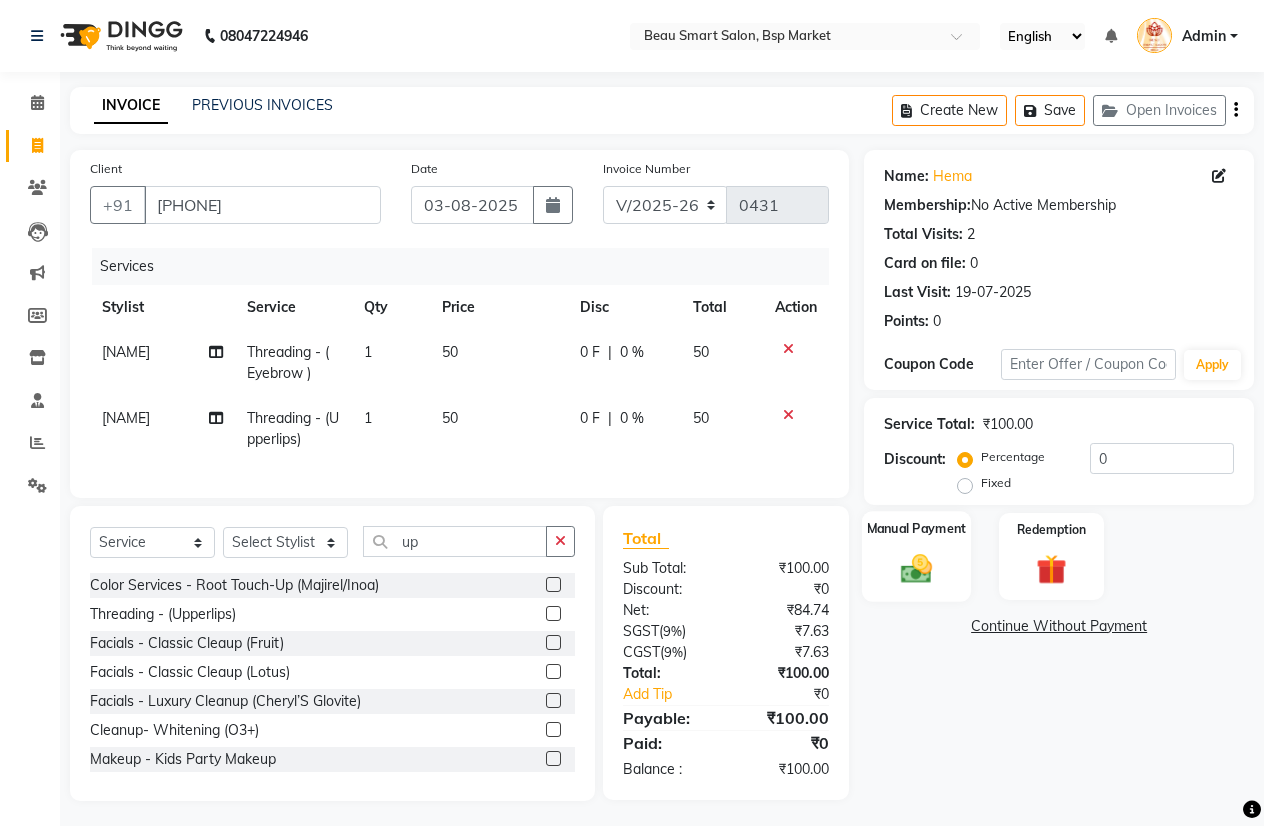 click 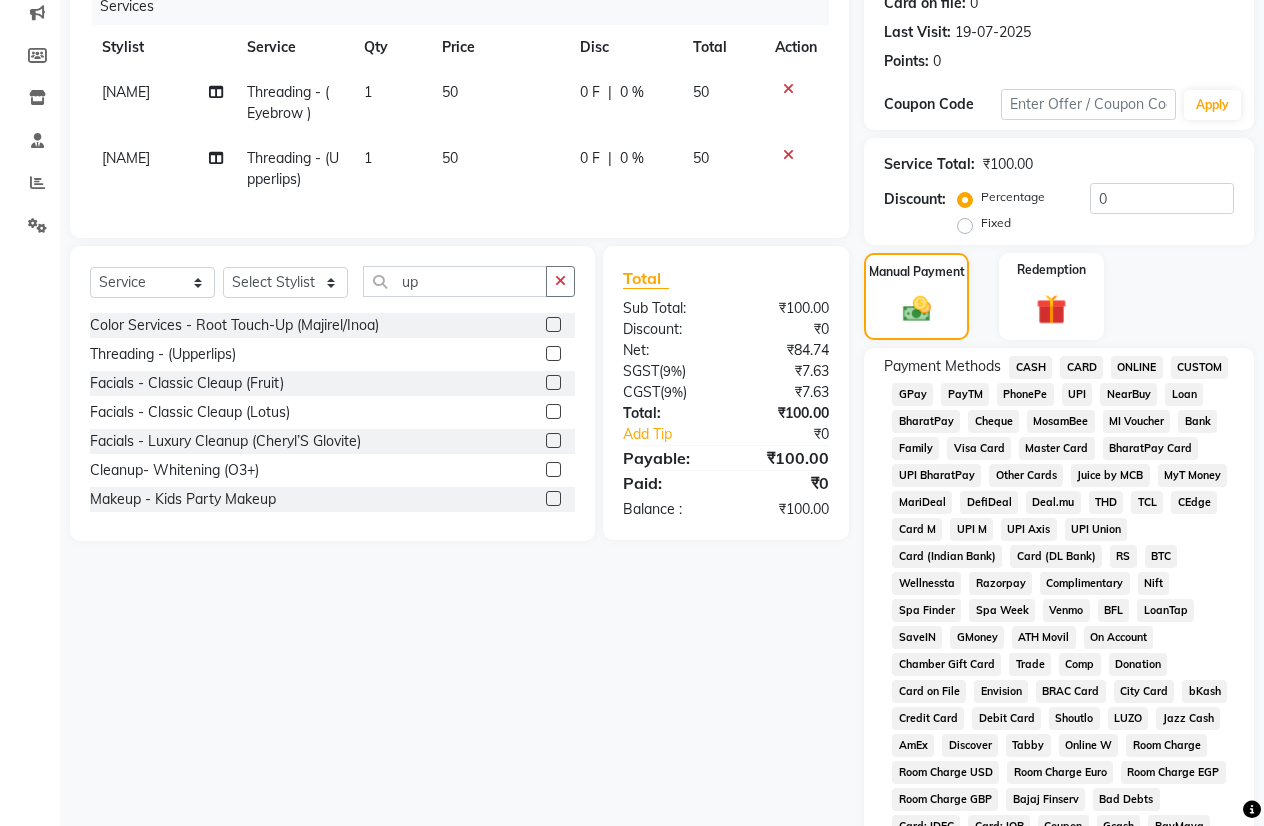 scroll, scrollTop: 247, scrollLeft: 0, axis: vertical 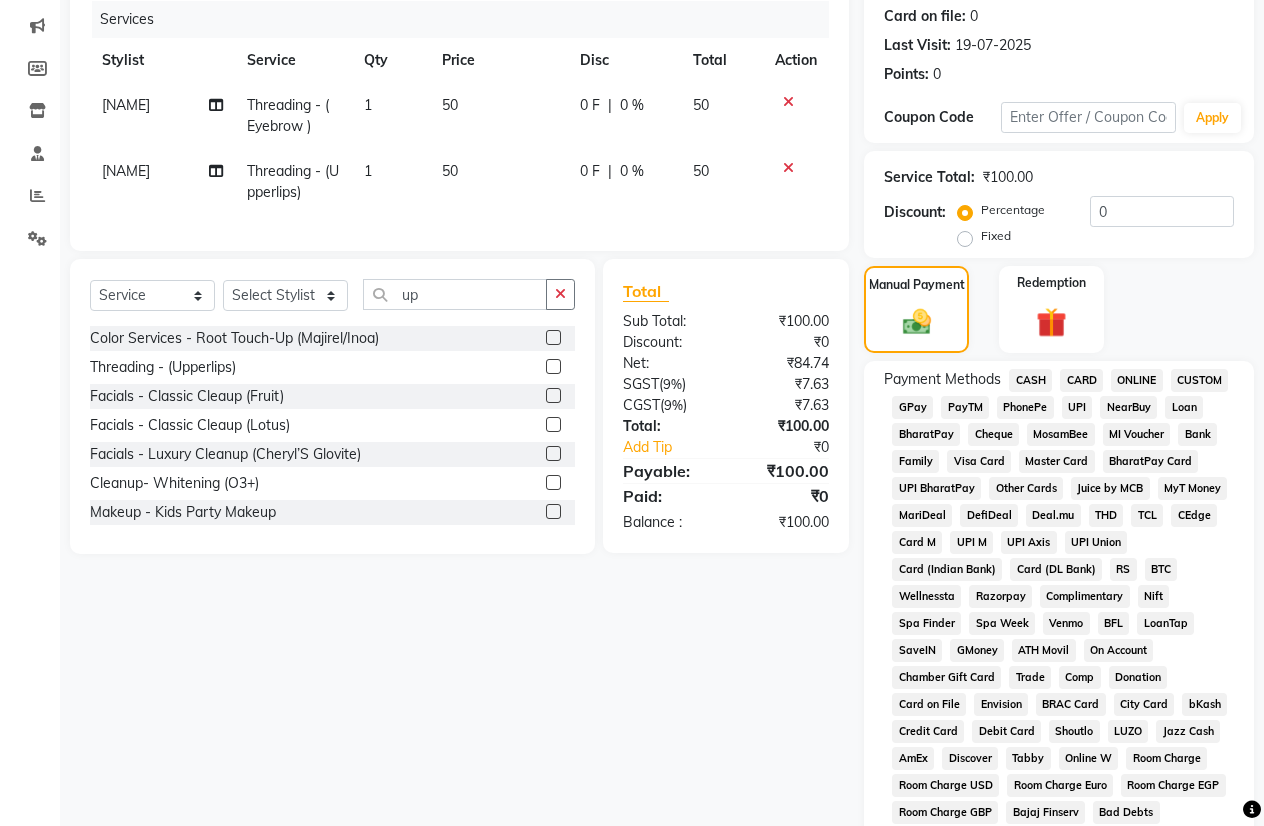 click on "CASH" 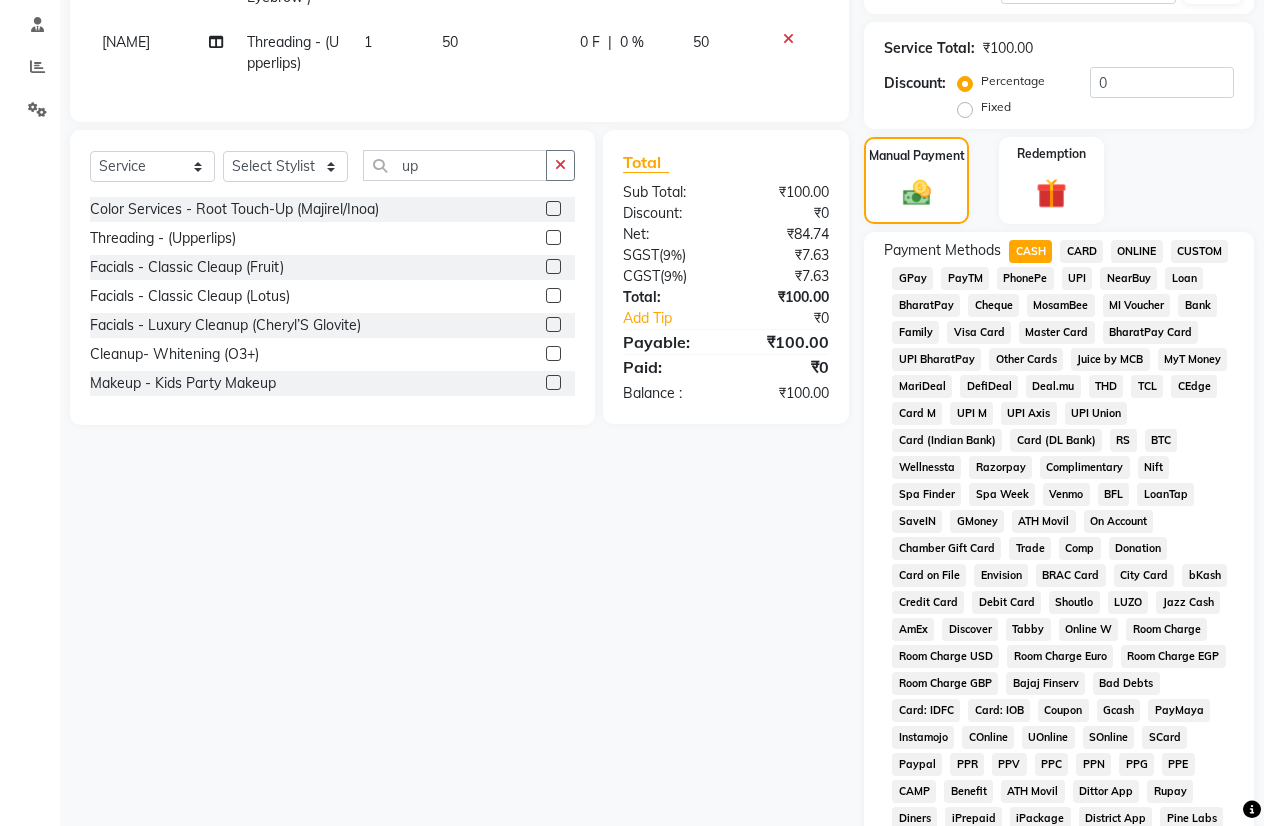 scroll, scrollTop: 753, scrollLeft: 0, axis: vertical 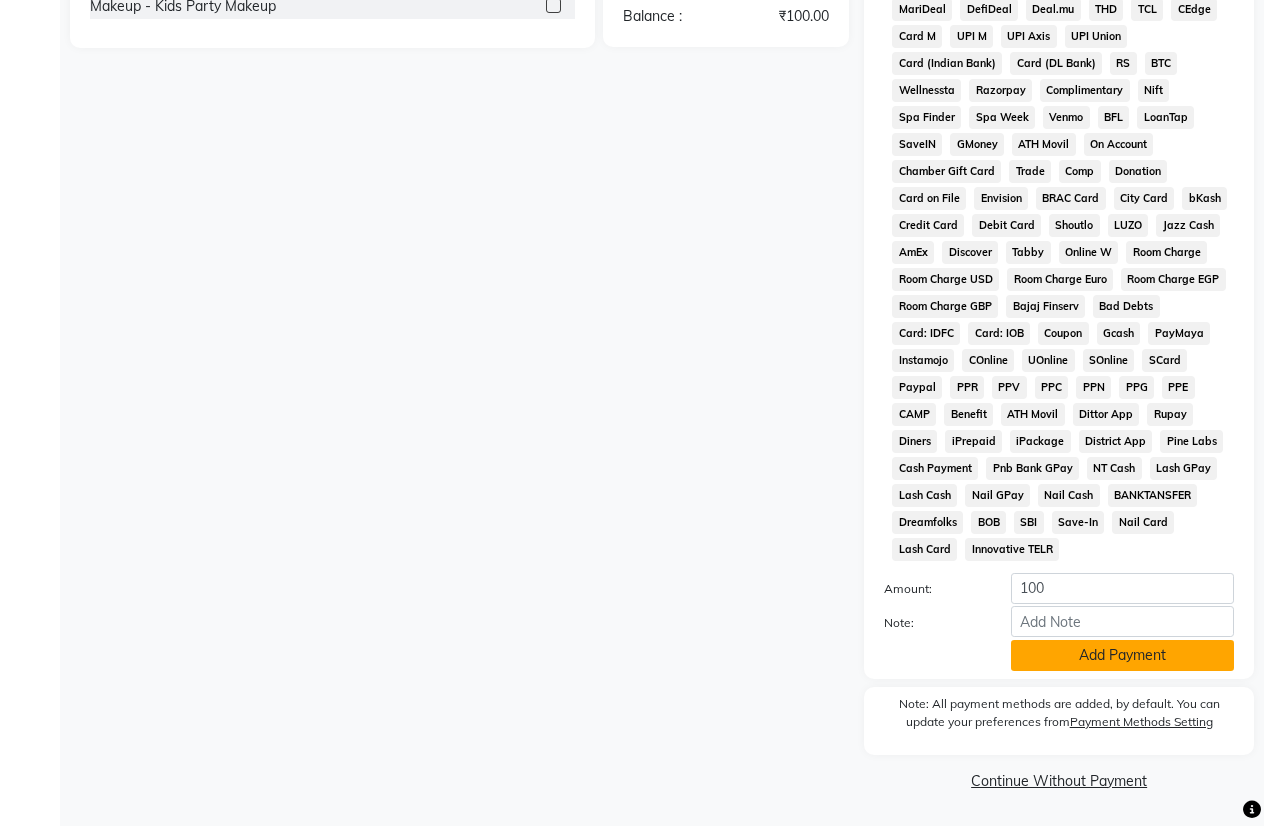 click on "Add Payment" 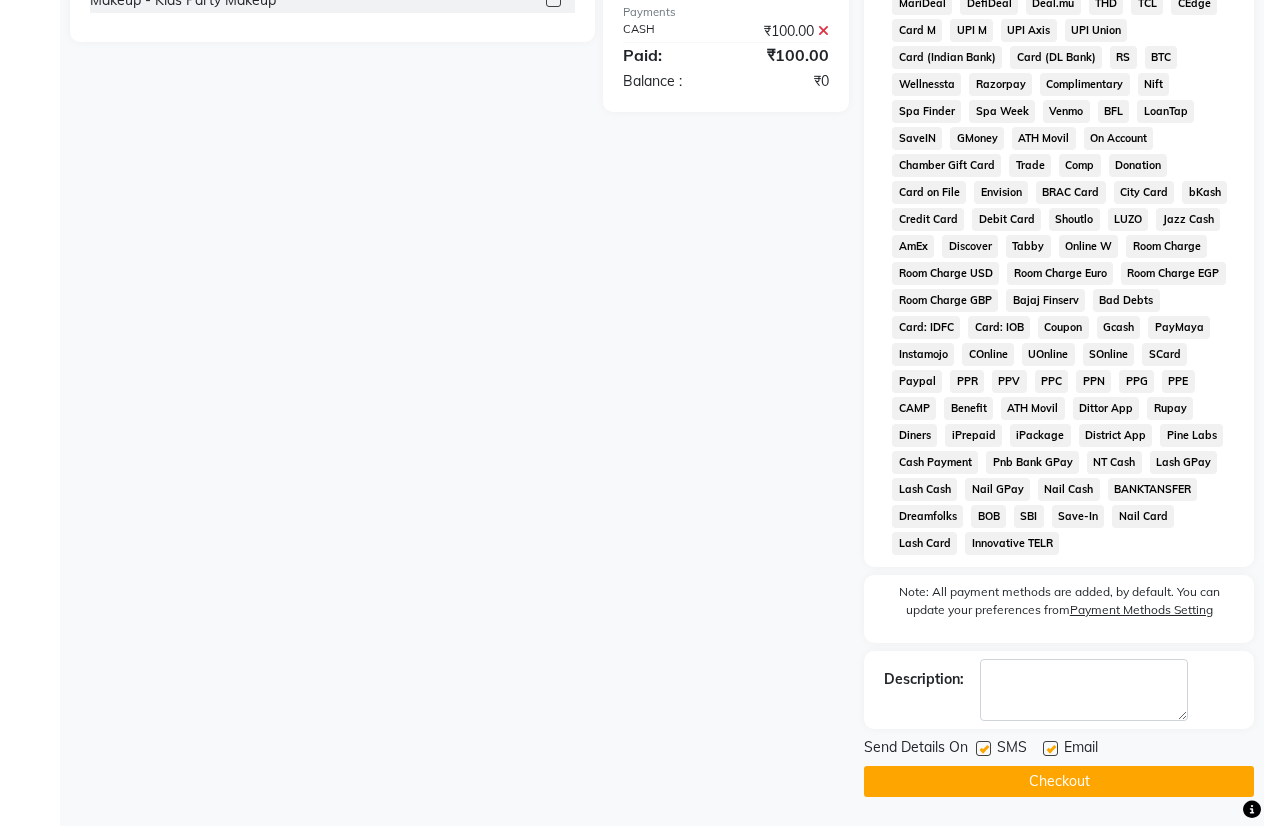 scroll, scrollTop: 760, scrollLeft: 0, axis: vertical 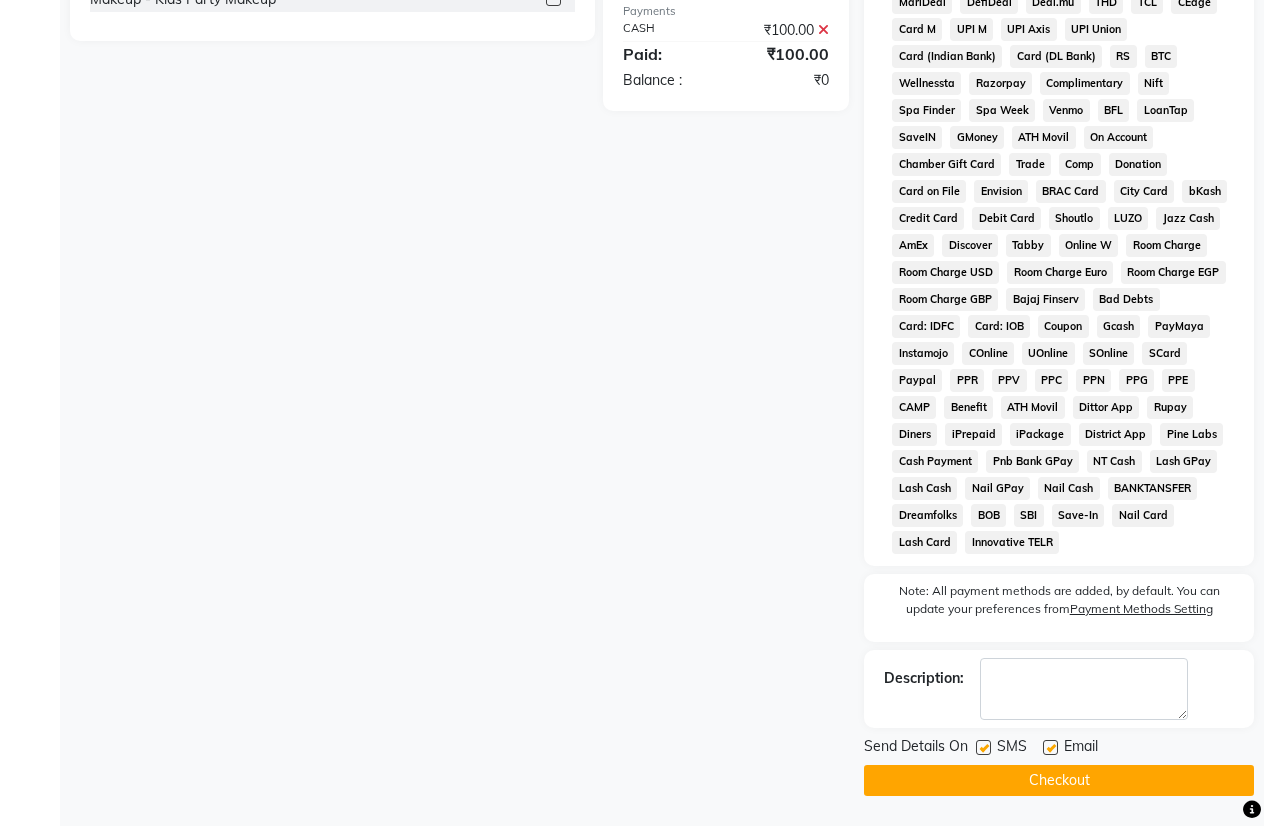 click on "Checkout" 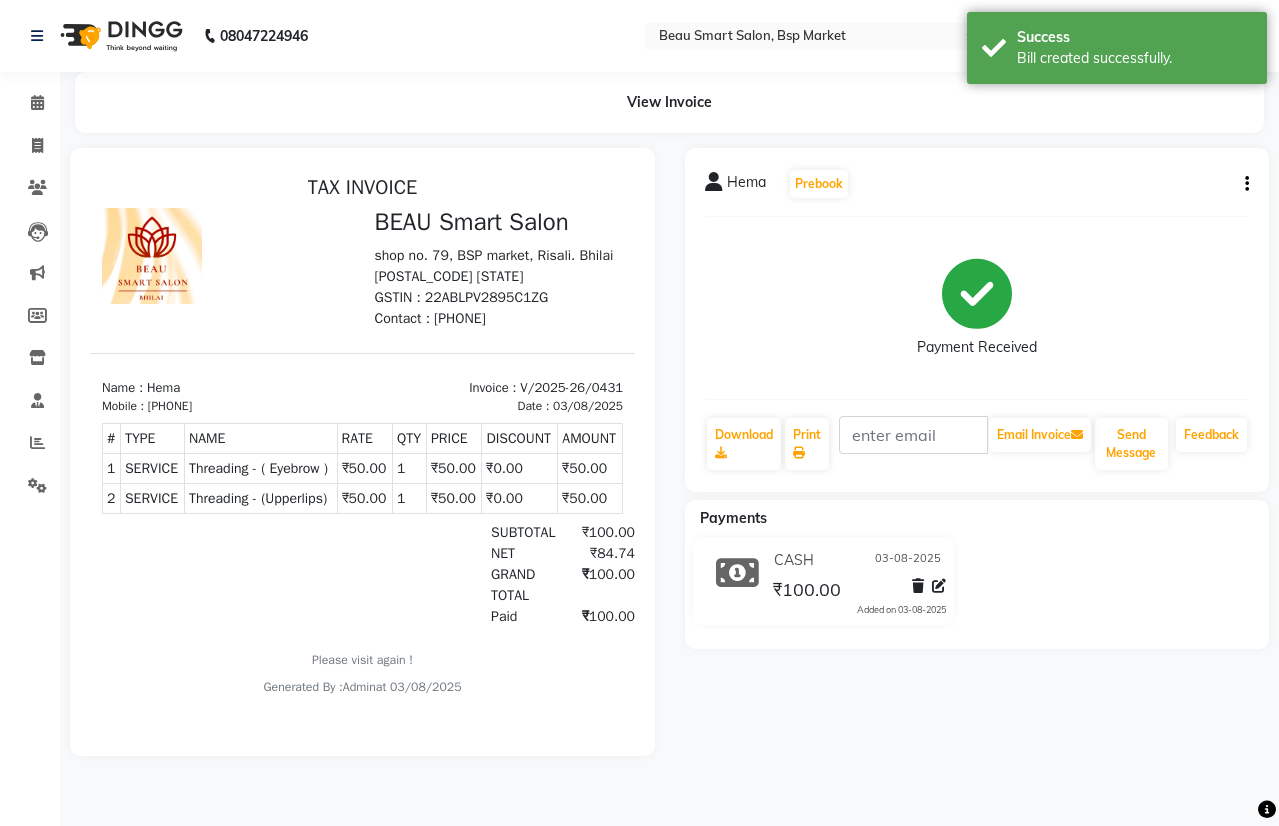 scroll, scrollTop: 0, scrollLeft: 0, axis: both 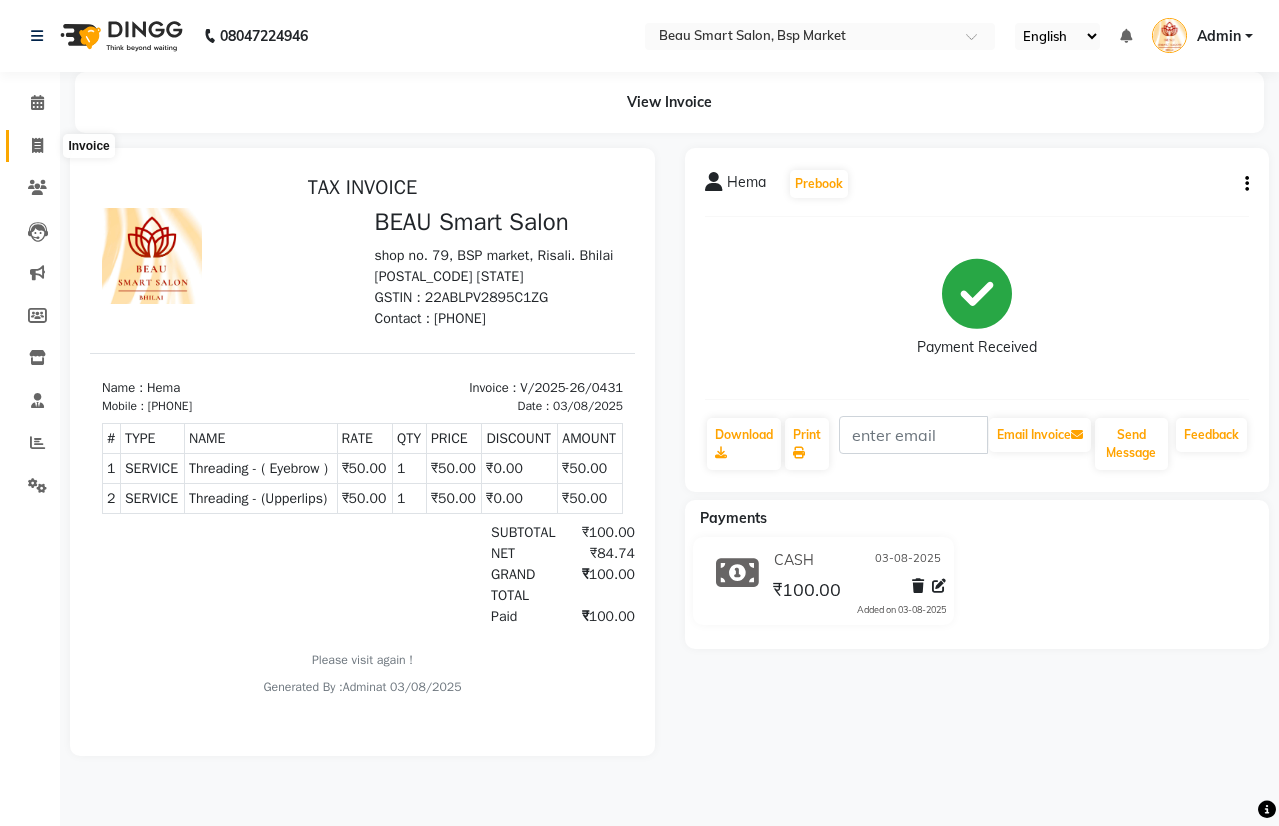 click 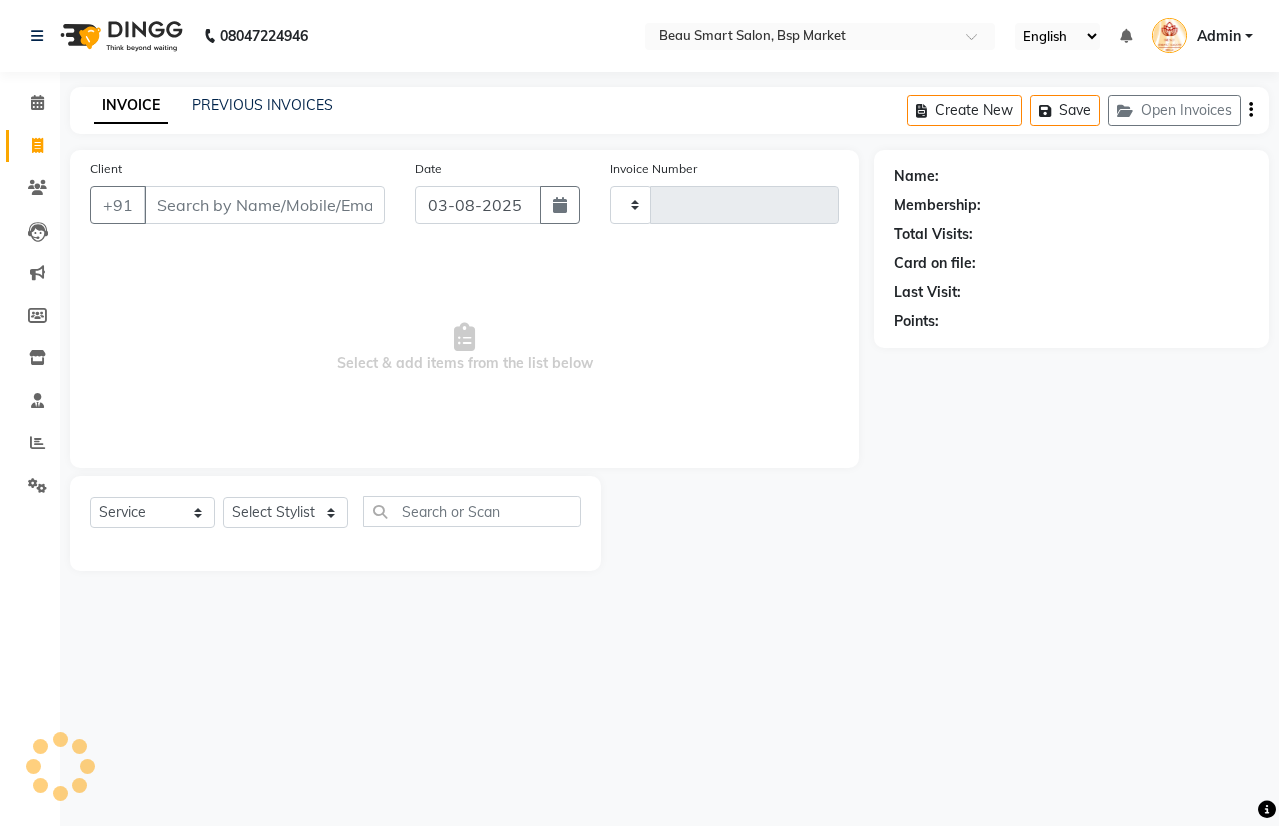 type on "0432" 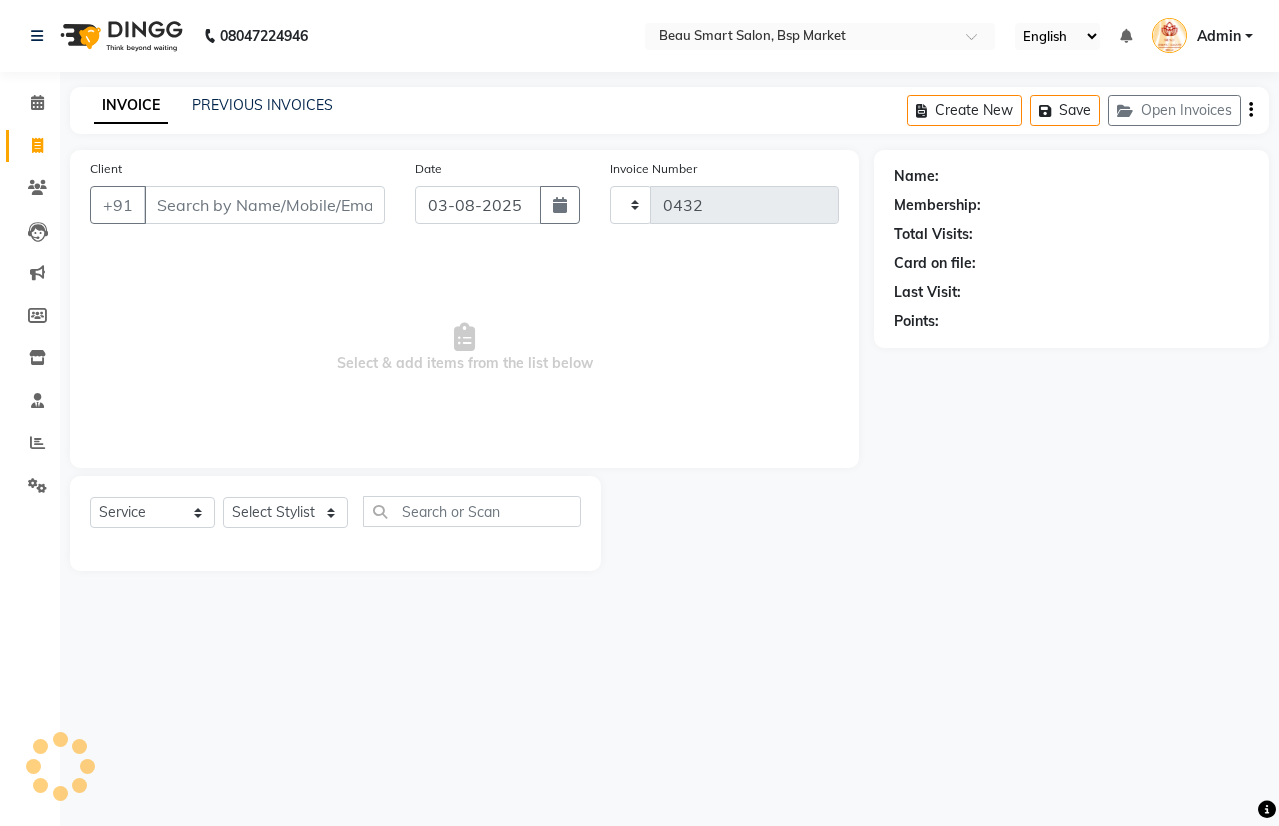 select on "5262" 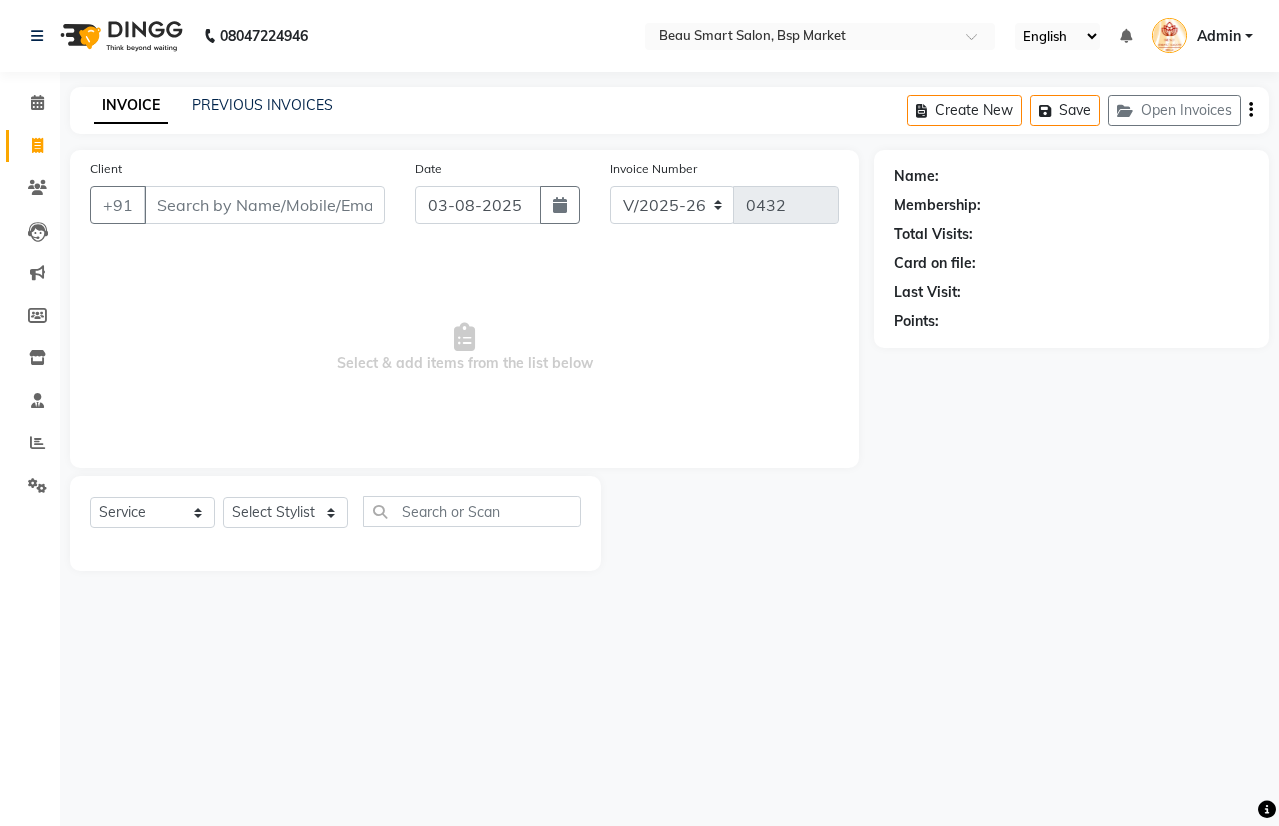 click on "Client" at bounding box center [264, 205] 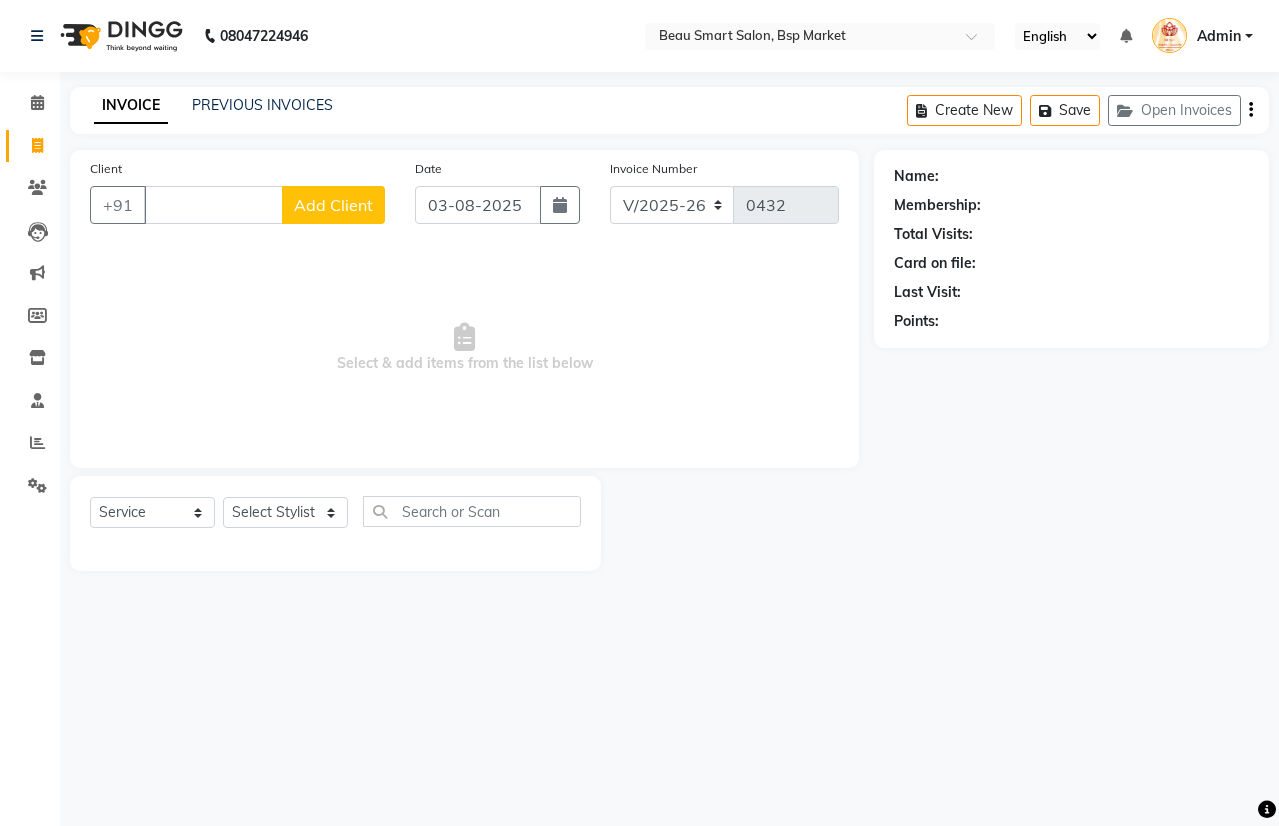 type 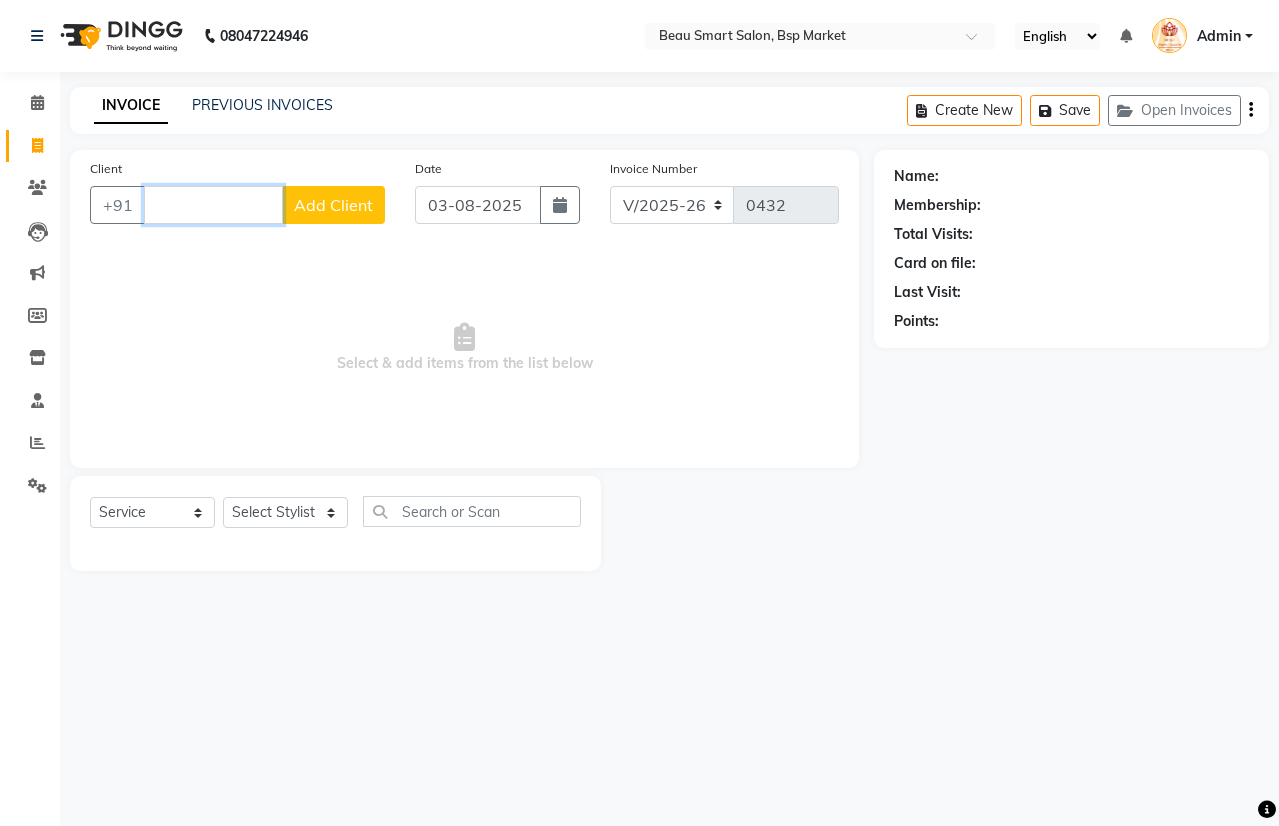 click on "Client" at bounding box center [213, 205] 